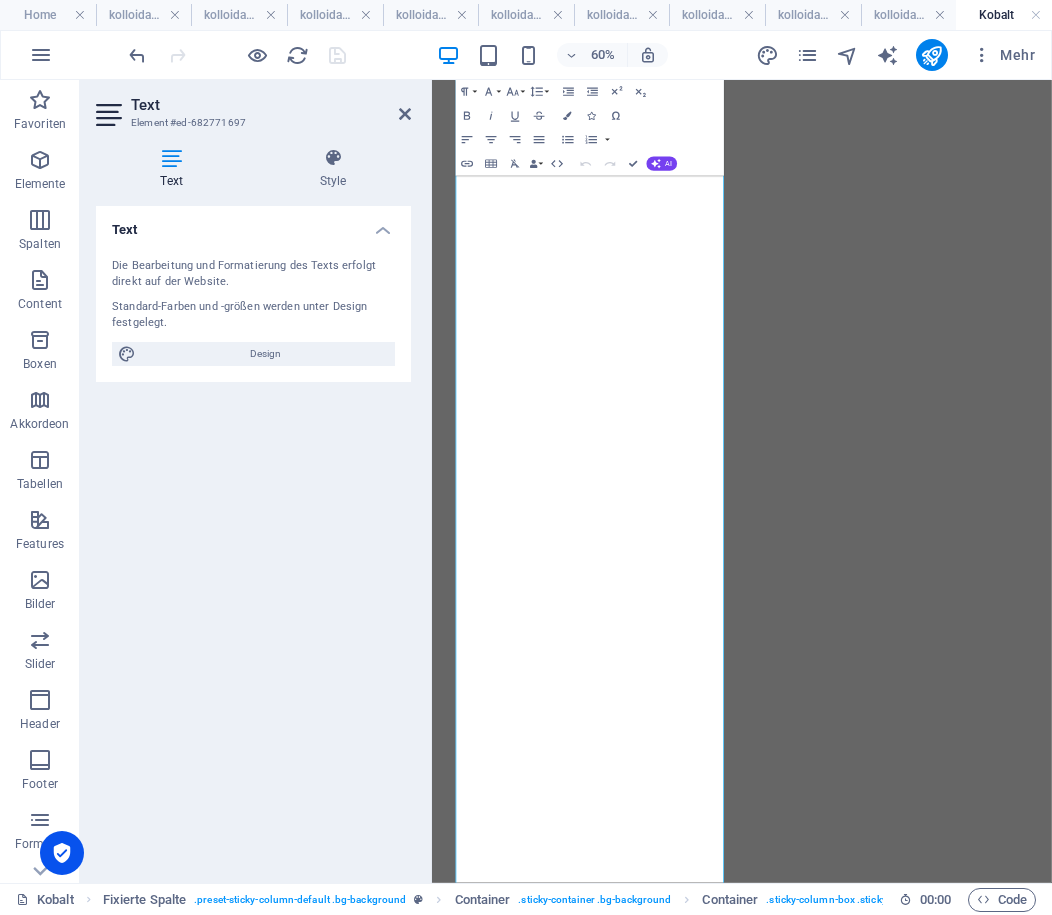 scroll, scrollTop: 0, scrollLeft: 0, axis: both 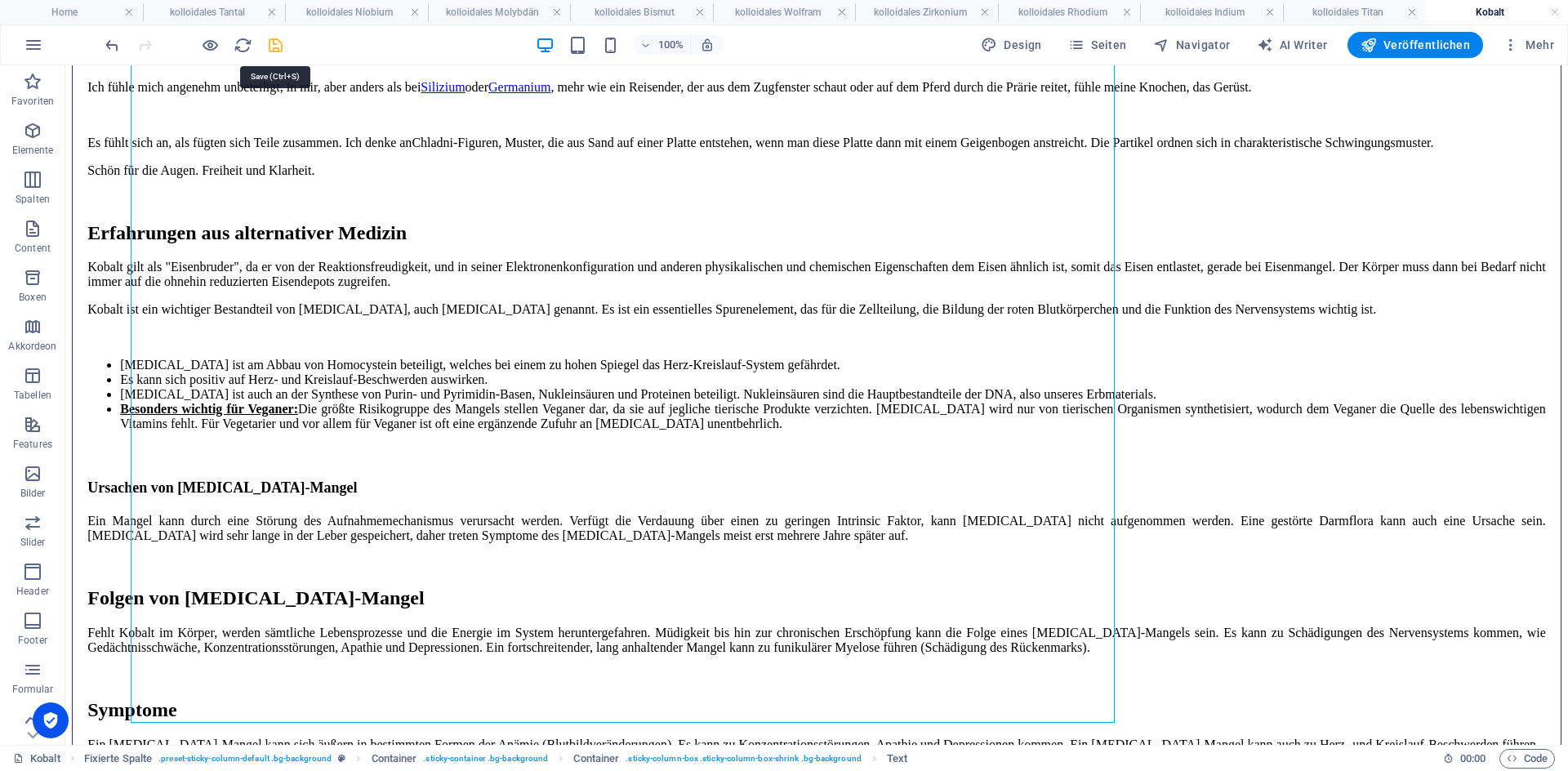 click at bounding box center [275, 45] 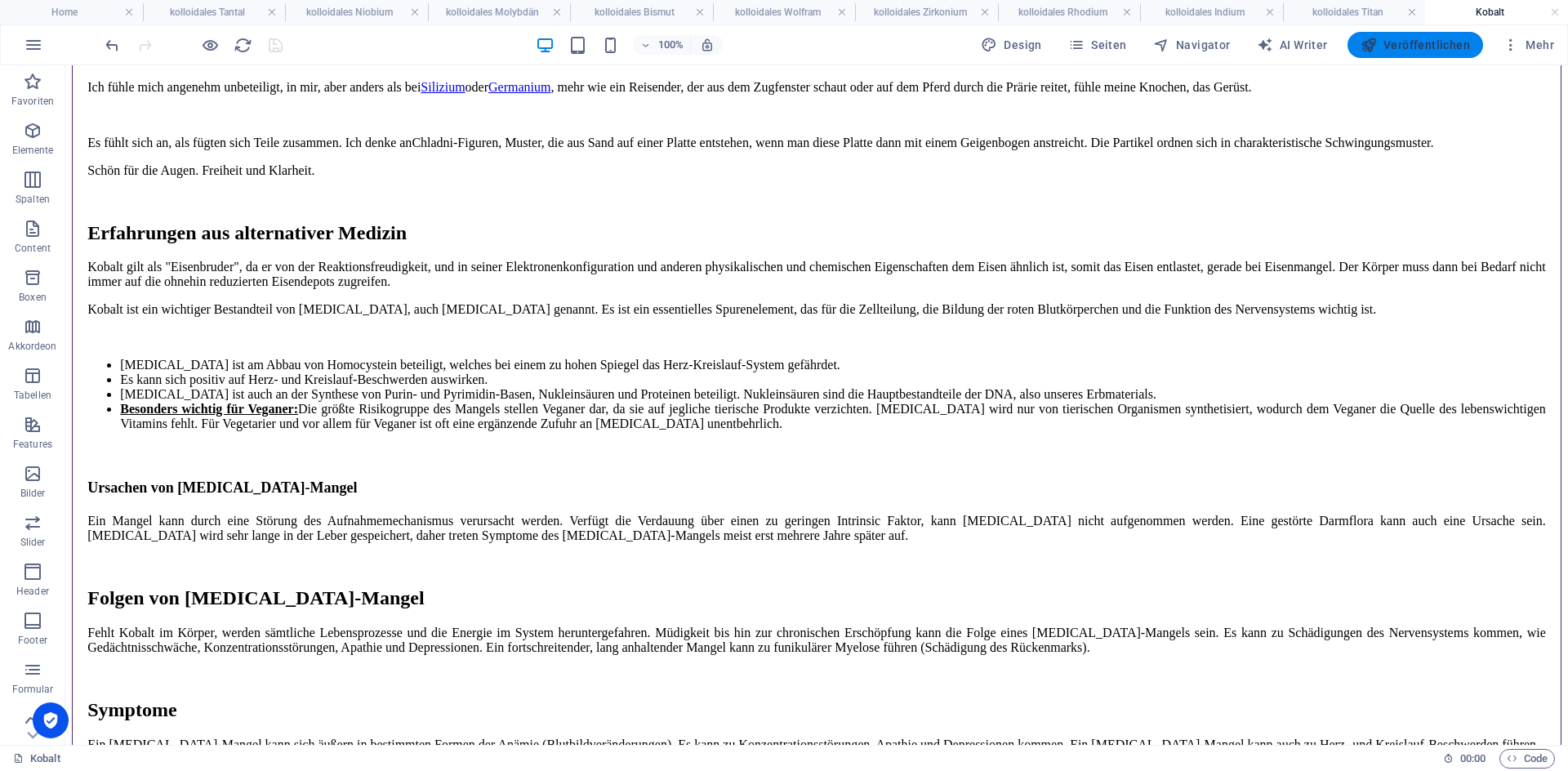click on "Veröffentlichen" at bounding box center (1415, 45) 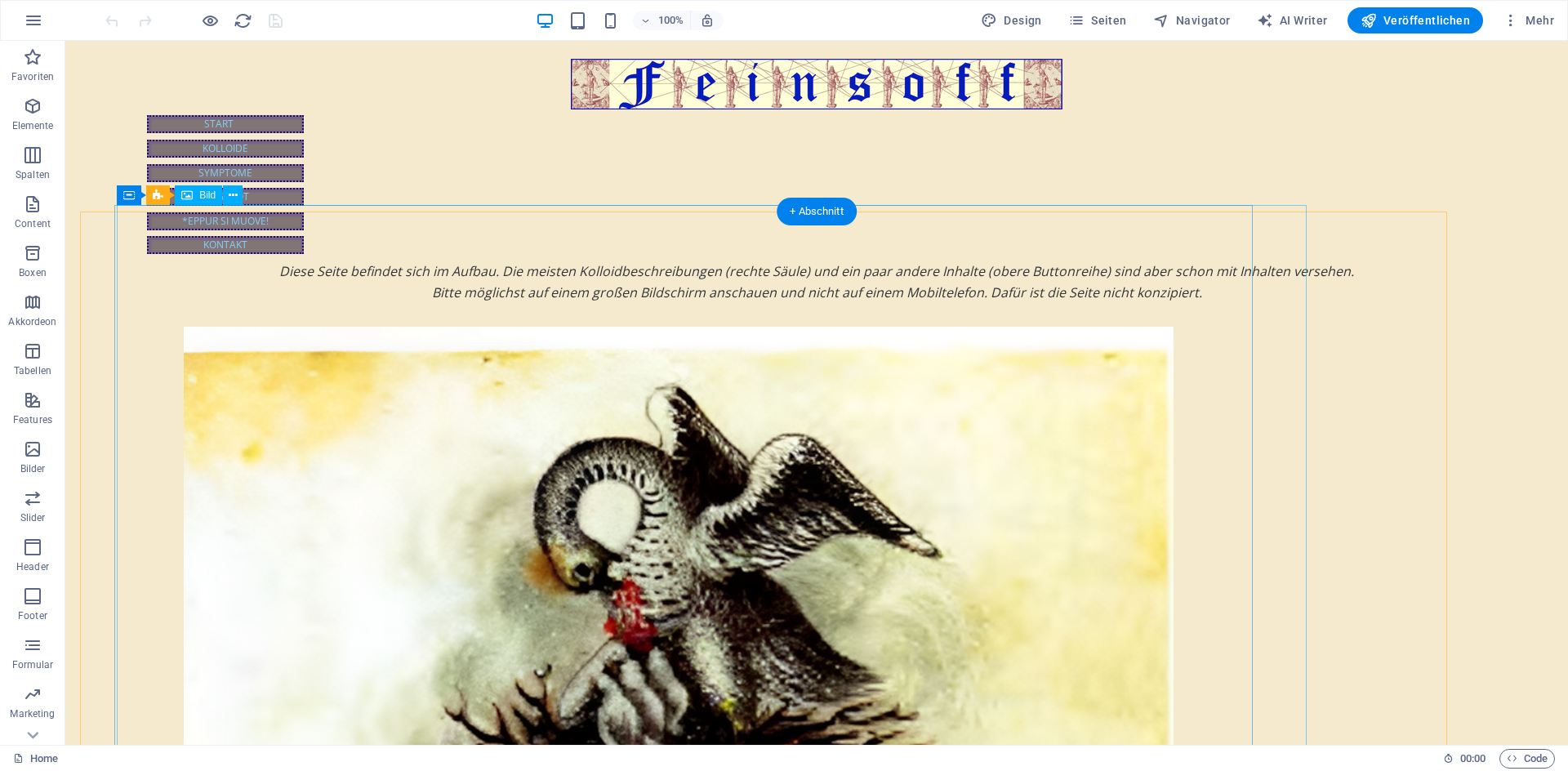 scroll, scrollTop: 0, scrollLeft: 0, axis: both 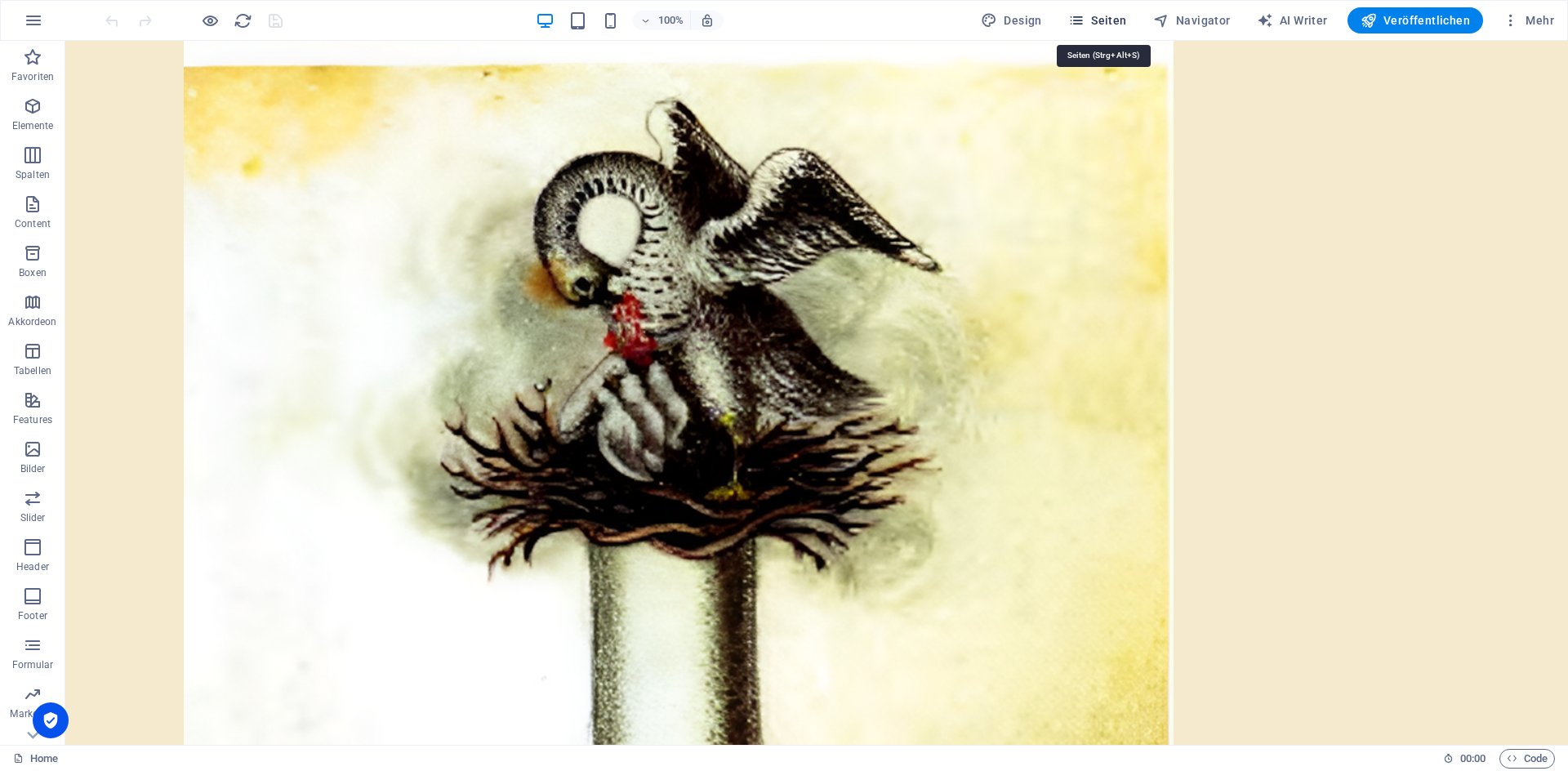 click on "Seiten" at bounding box center (1098, 20) 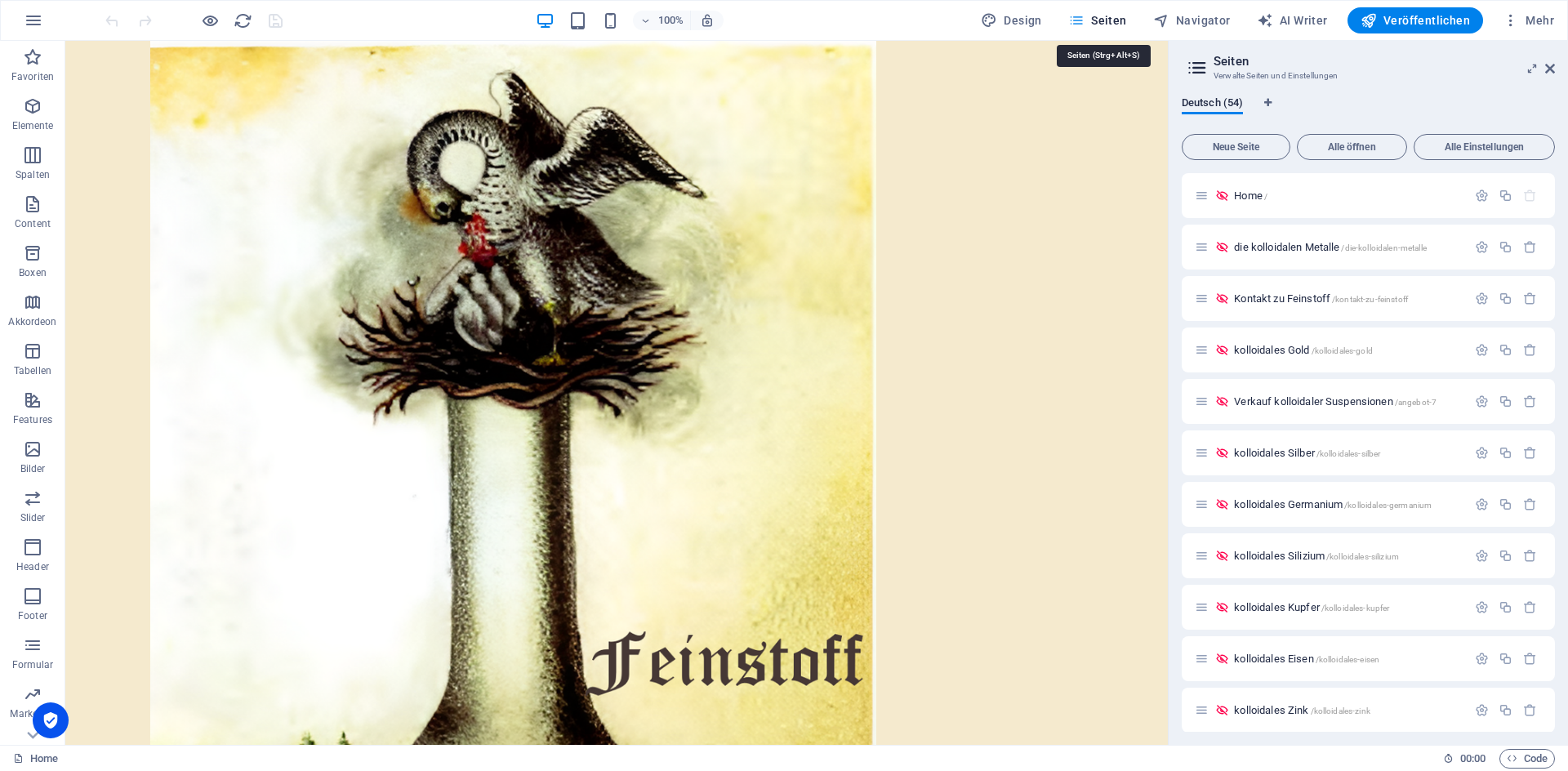 scroll, scrollTop: 301, scrollLeft: 0, axis: vertical 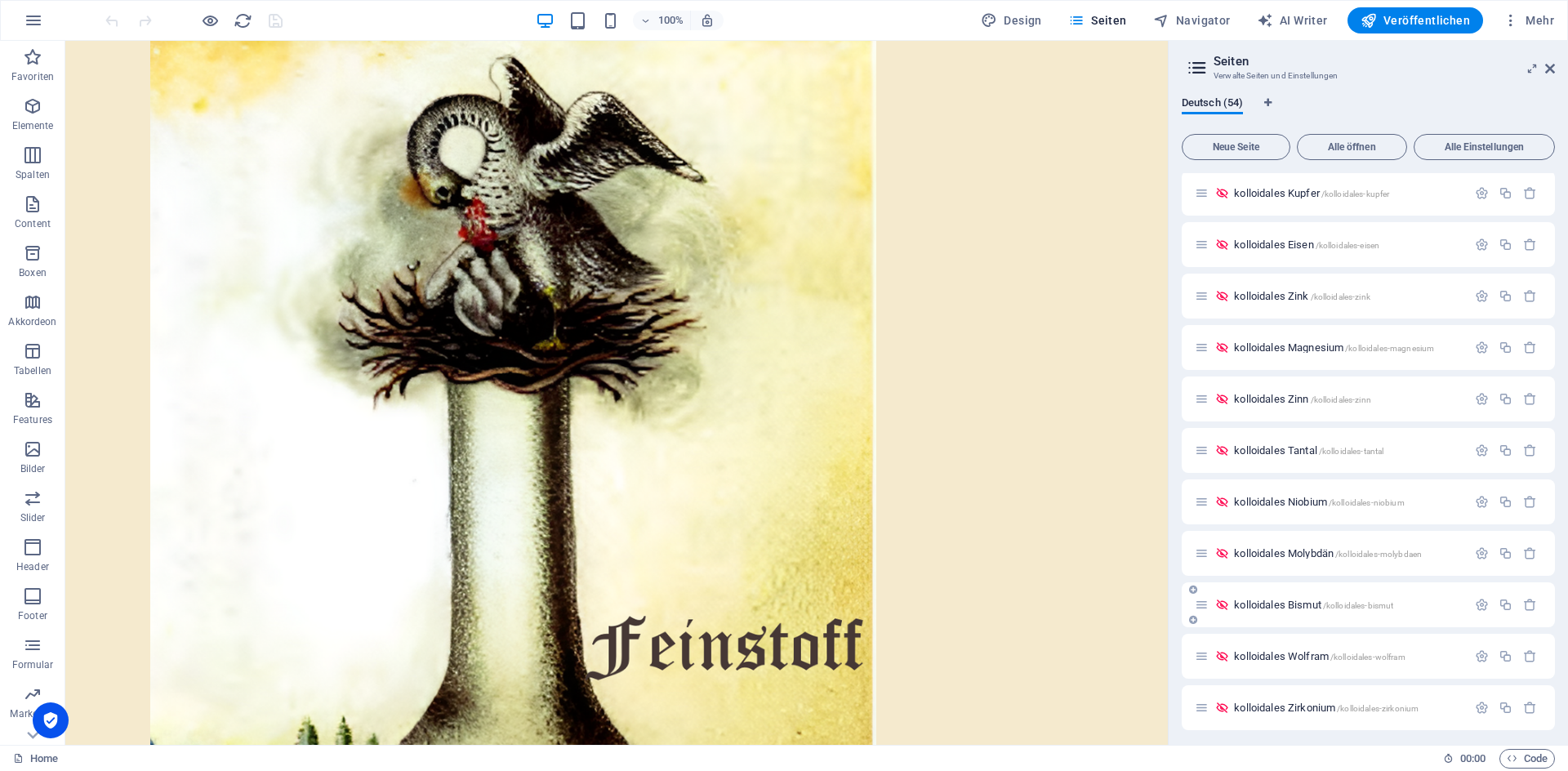 click on "kolloidales Bismut /kolloidales-bismut" at bounding box center [1313, 604] 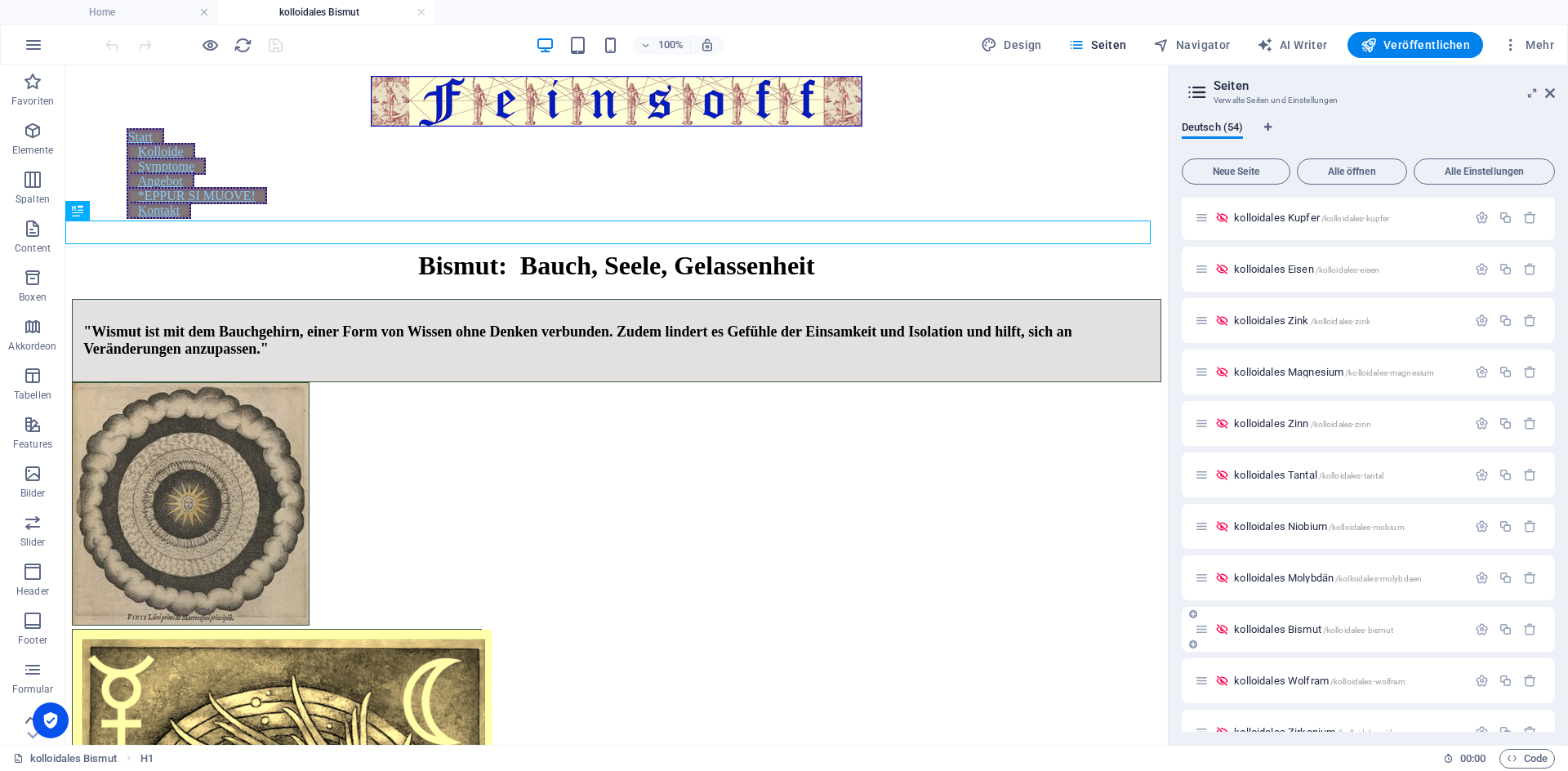scroll, scrollTop: 0, scrollLeft: 0, axis: both 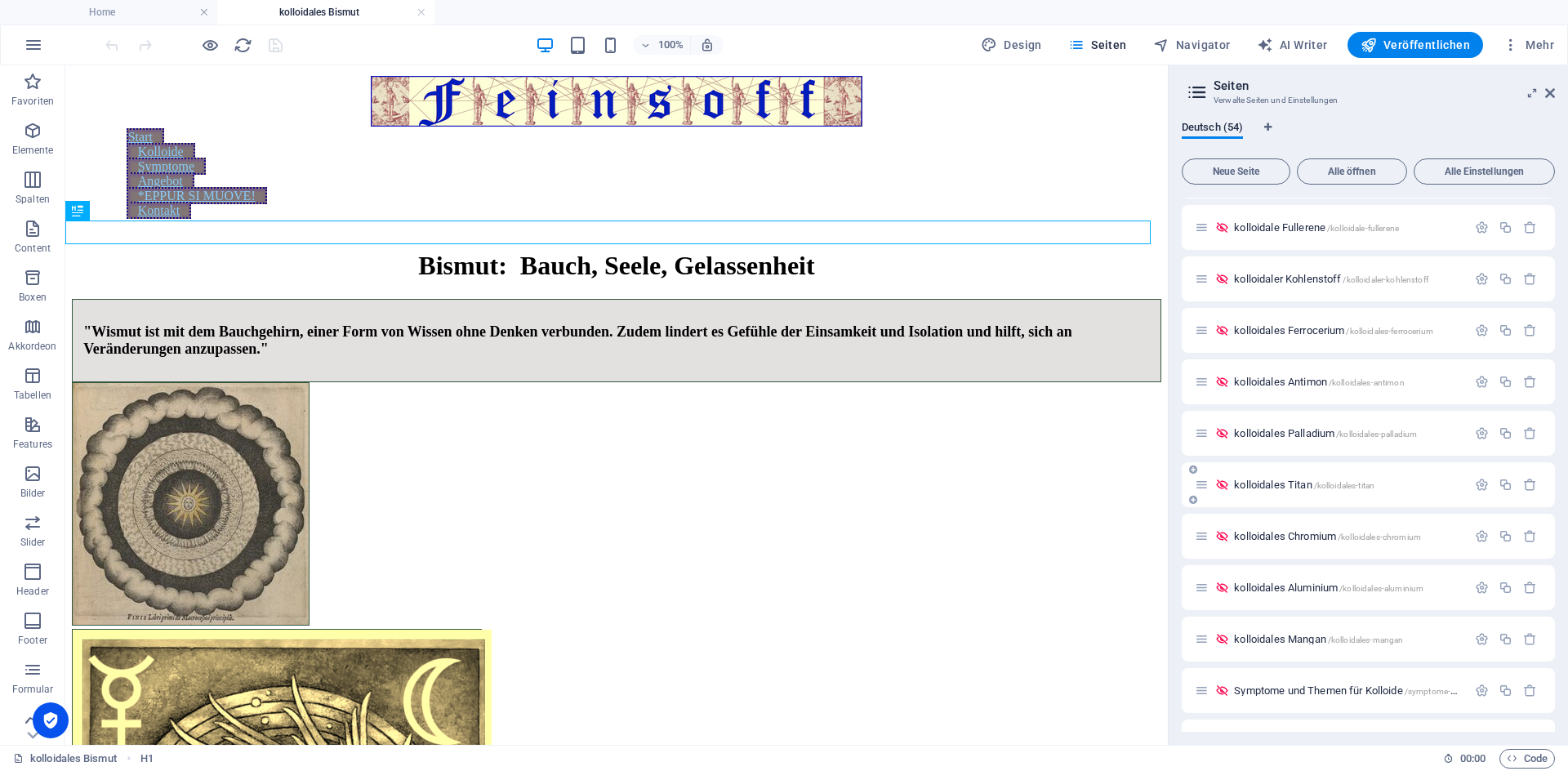 click on "/kolloidales-titan" at bounding box center (1344, 485) 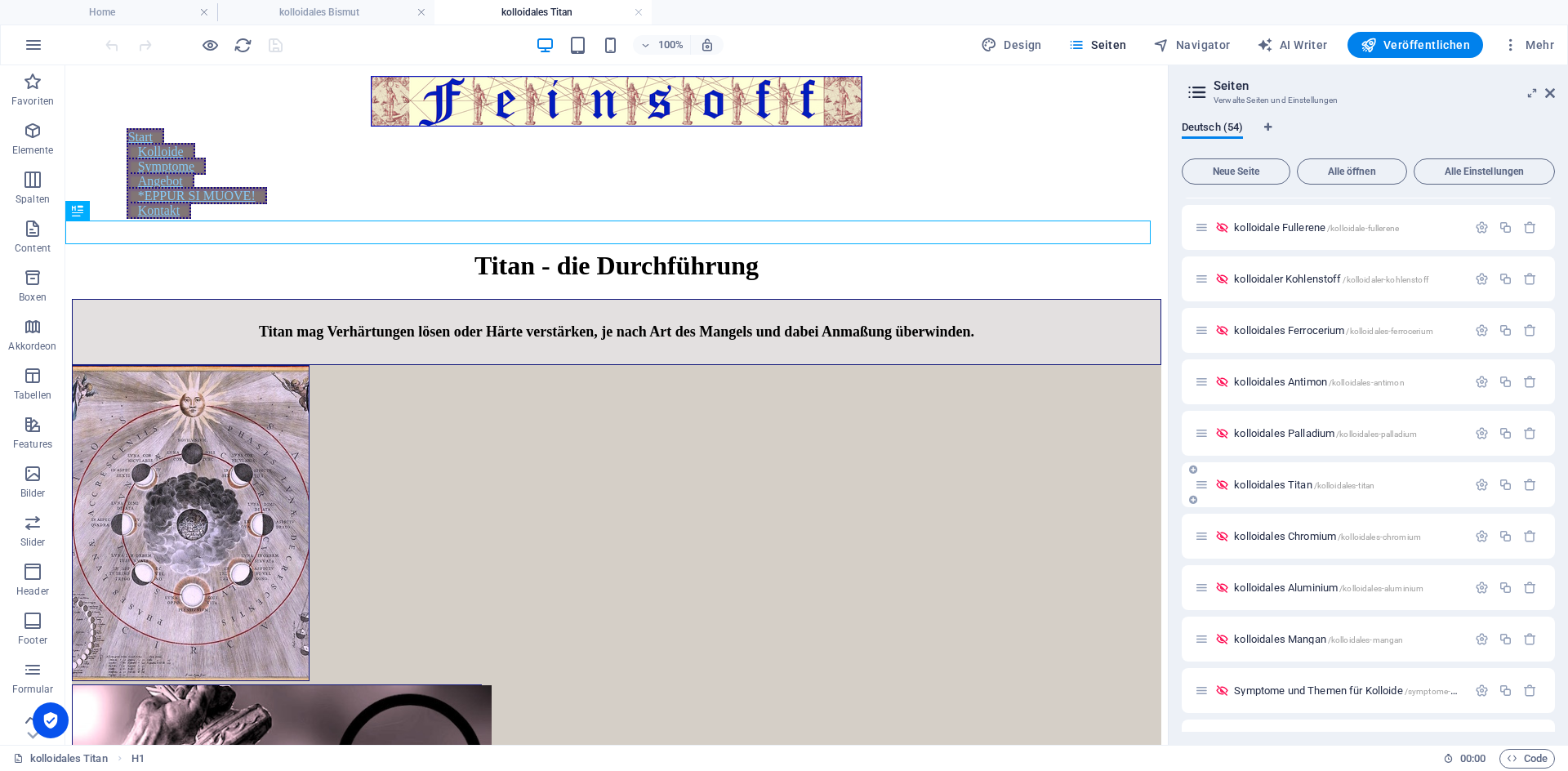 scroll, scrollTop: 0, scrollLeft: 0, axis: both 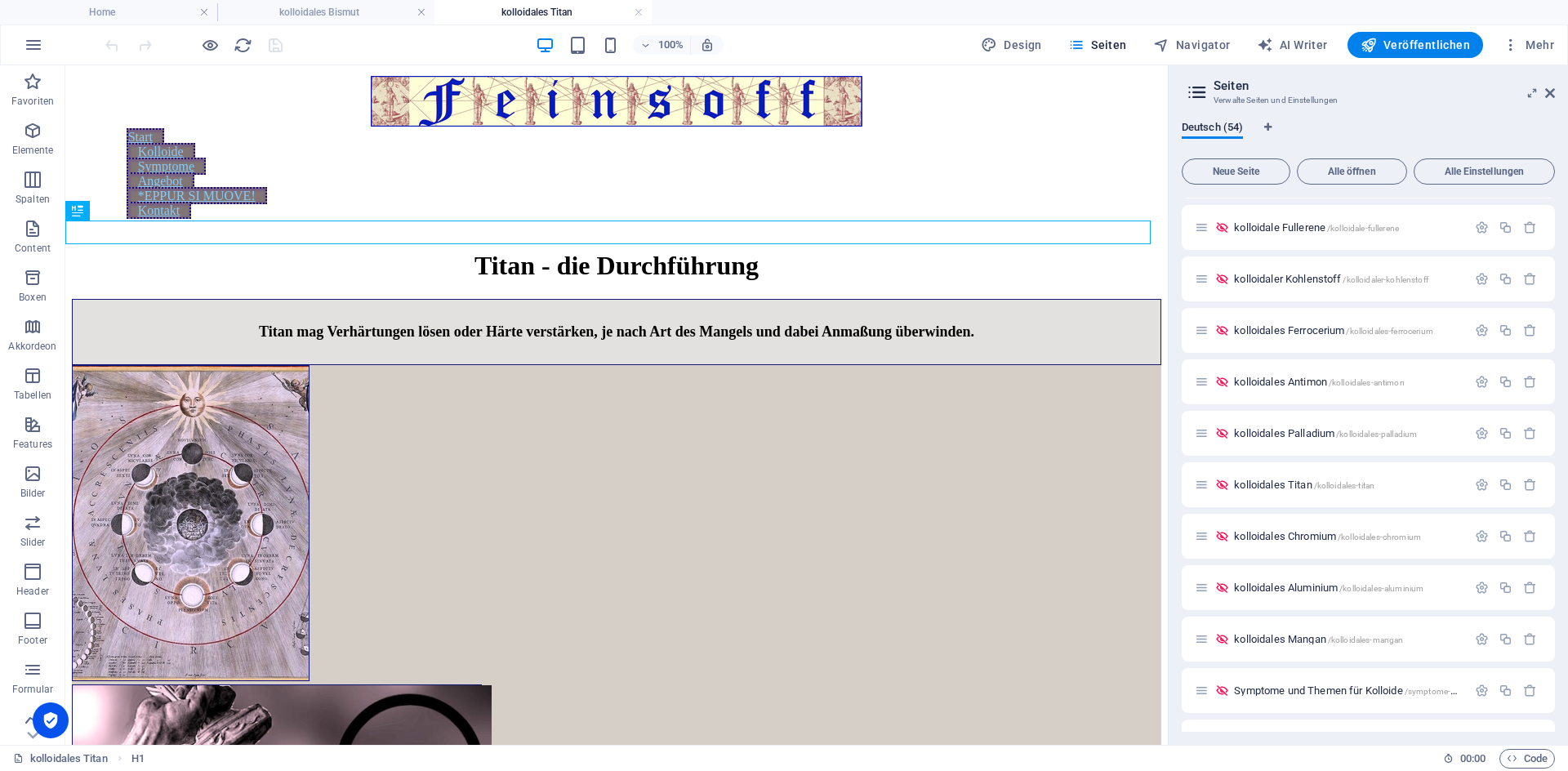 drag, startPoint x: 1551, startPoint y: 483, endPoint x: 1554, endPoint y: 594, distance: 111.0405 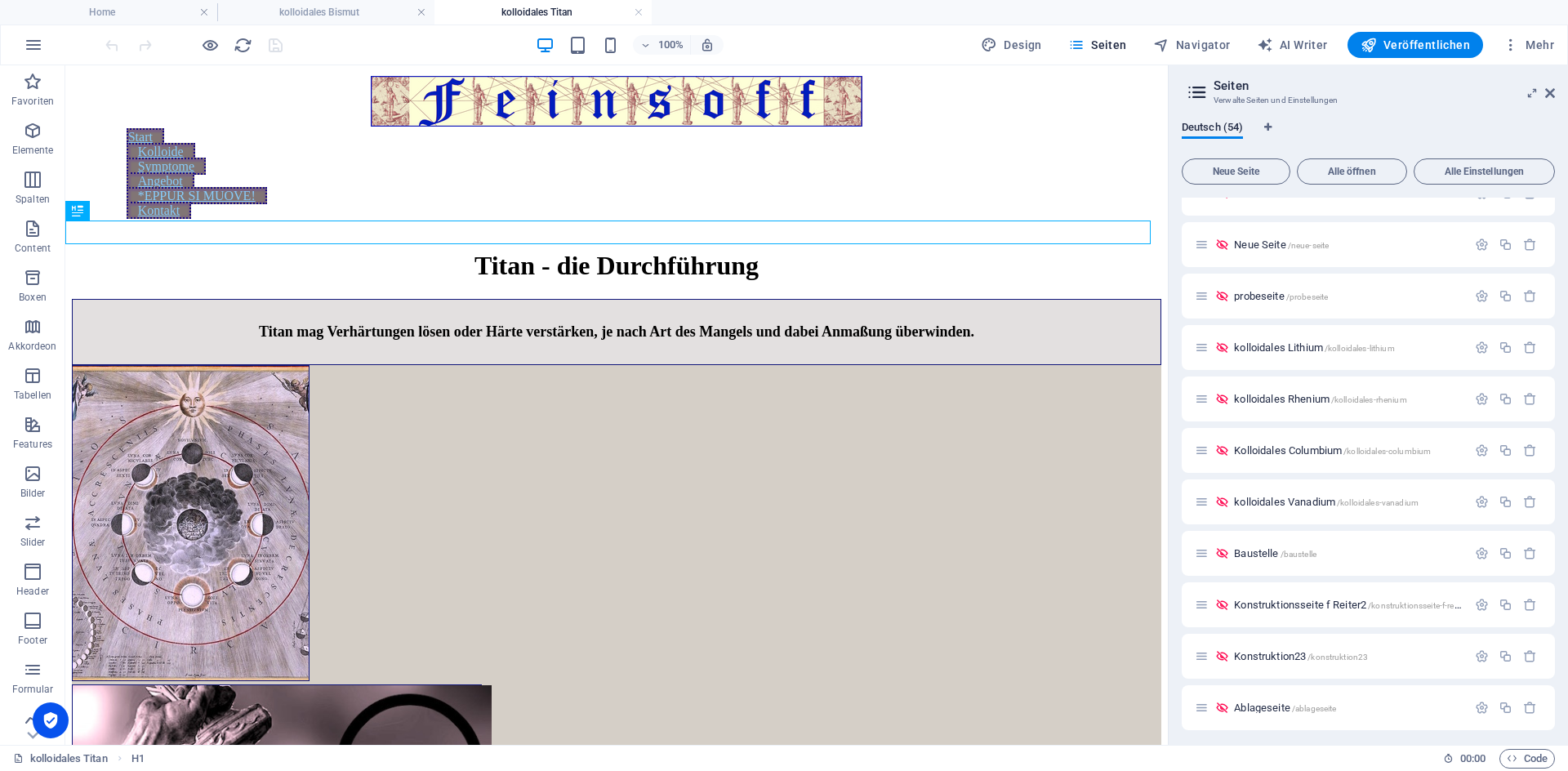 scroll, scrollTop: 2106, scrollLeft: 0, axis: vertical 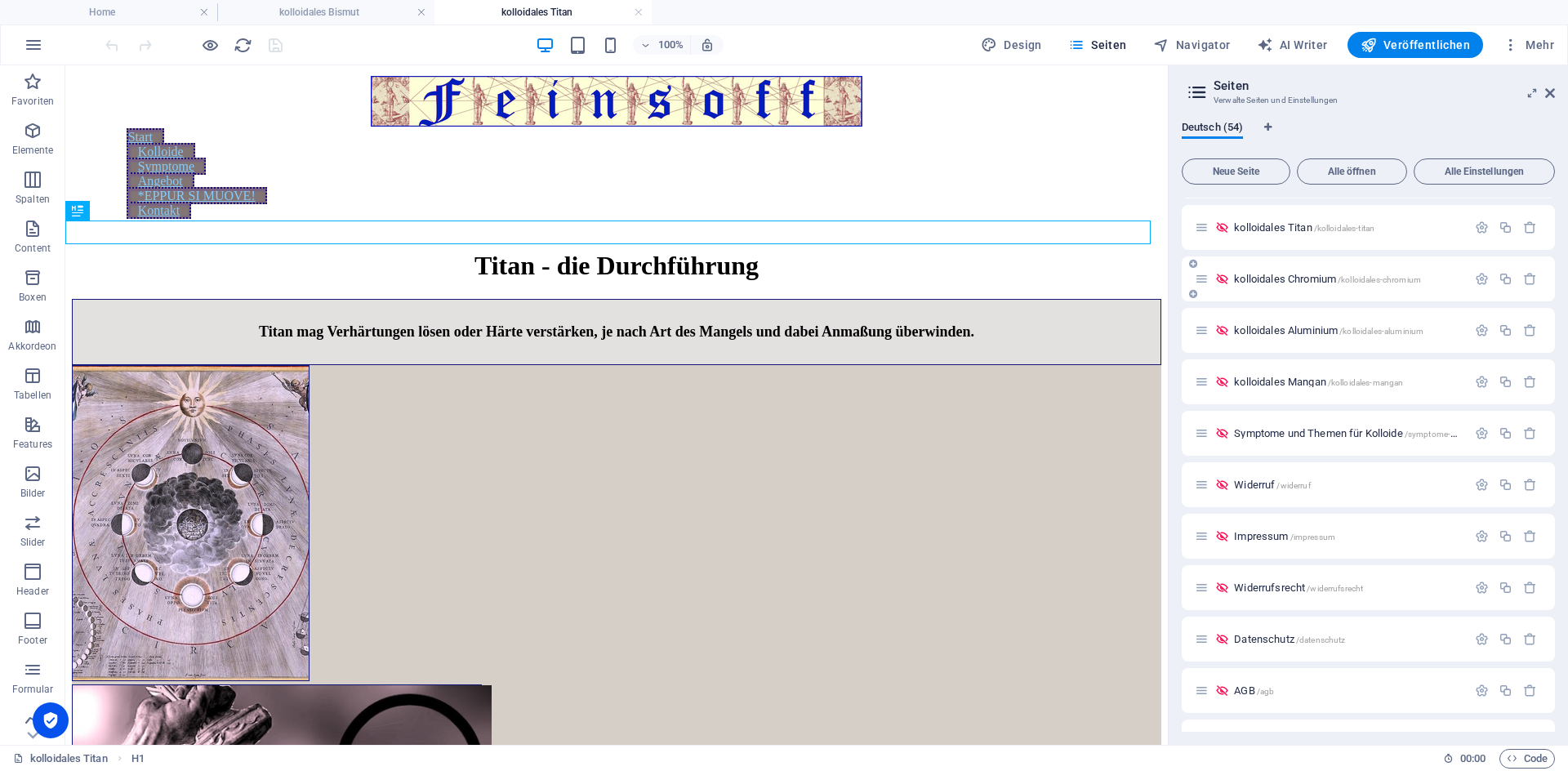 click on "kolloidales Chromium /kolloidales-chromium" at bounding box center [1330, 279] 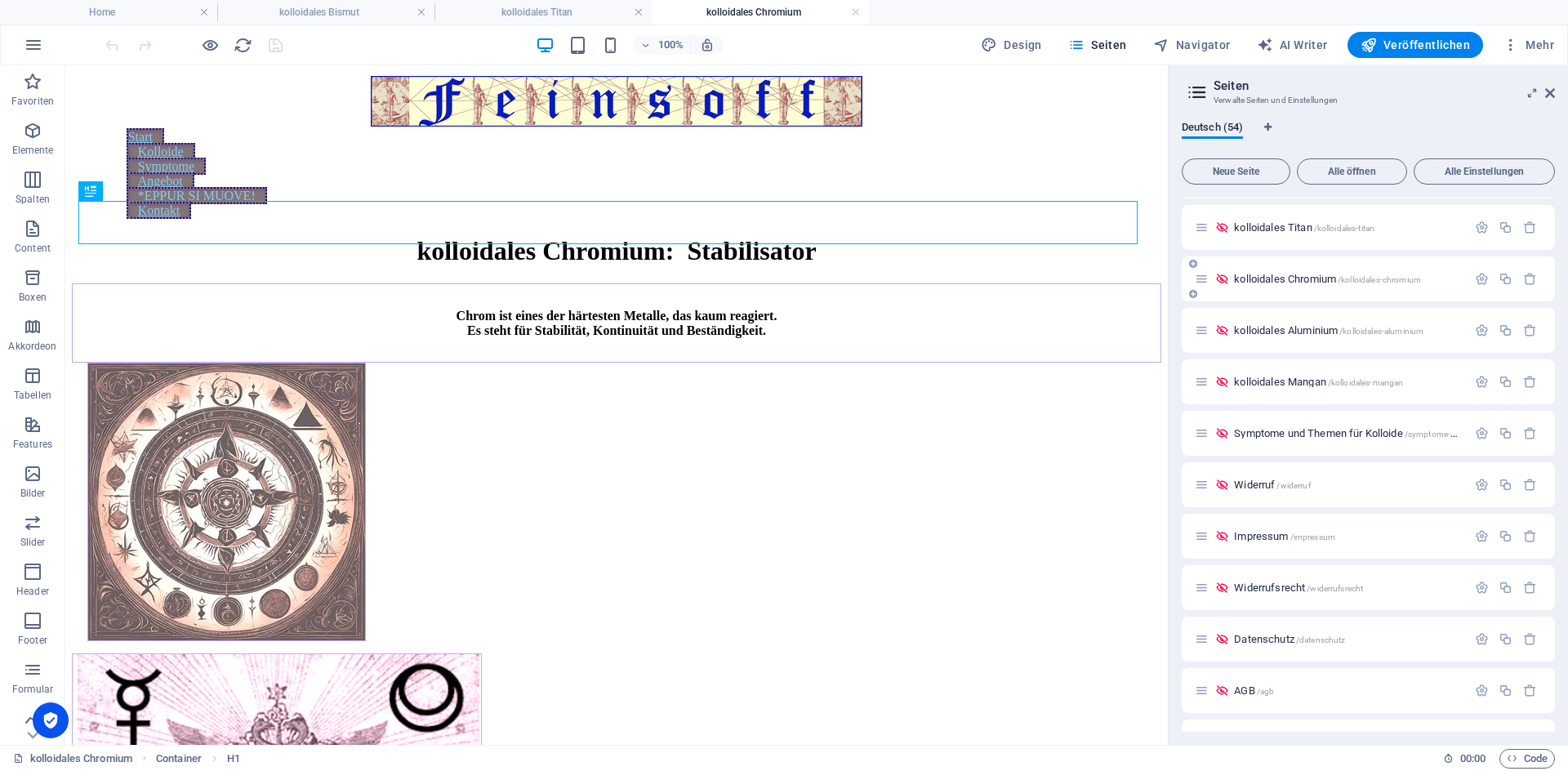 scroll, scrollTop: 0, scrollLeft: 0, axis: both 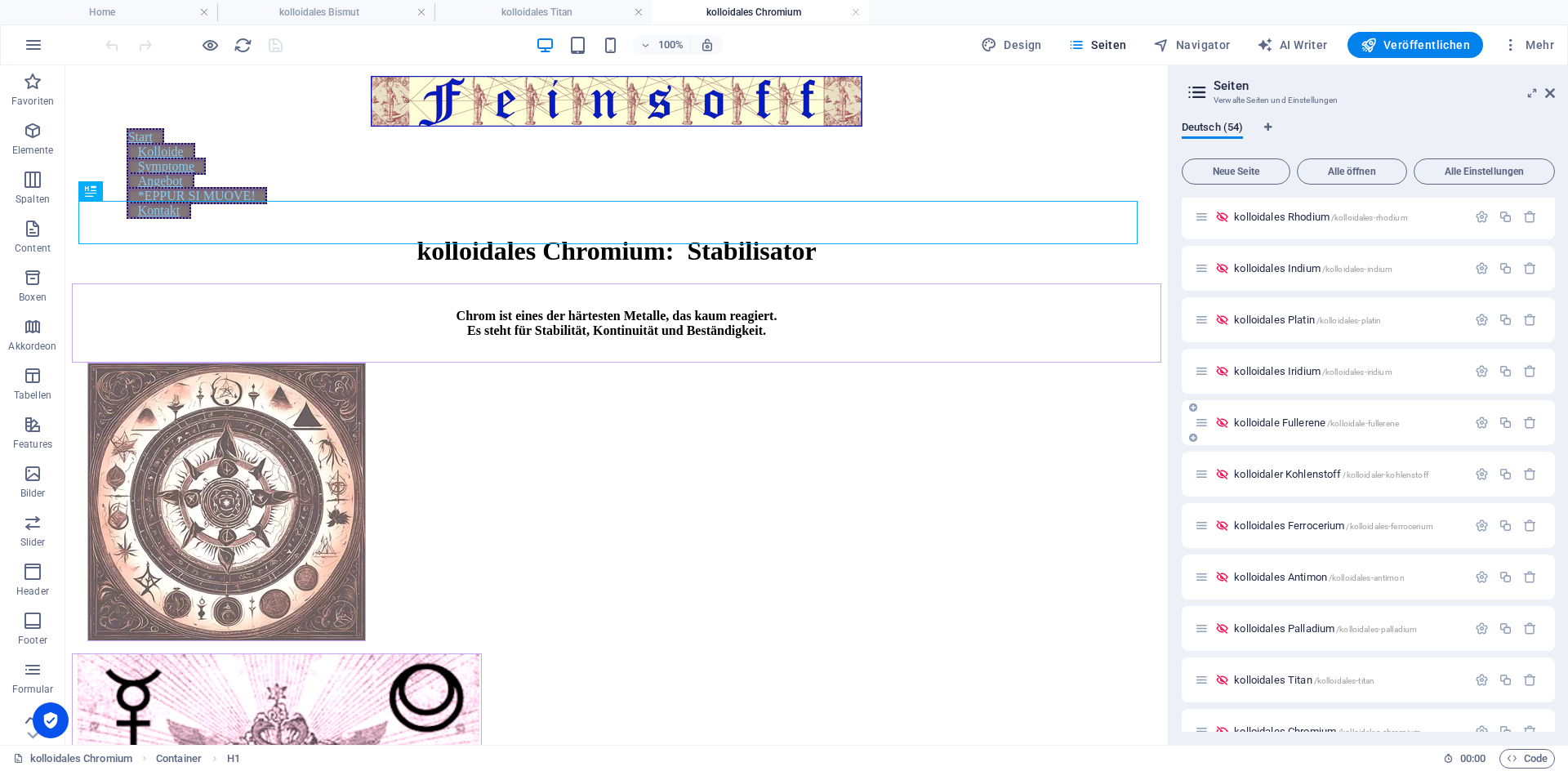 drag, startPoint x: 1556, startPoint y: 439, endPoint x: 1551, endPoint y: 403, distance: 36.34556 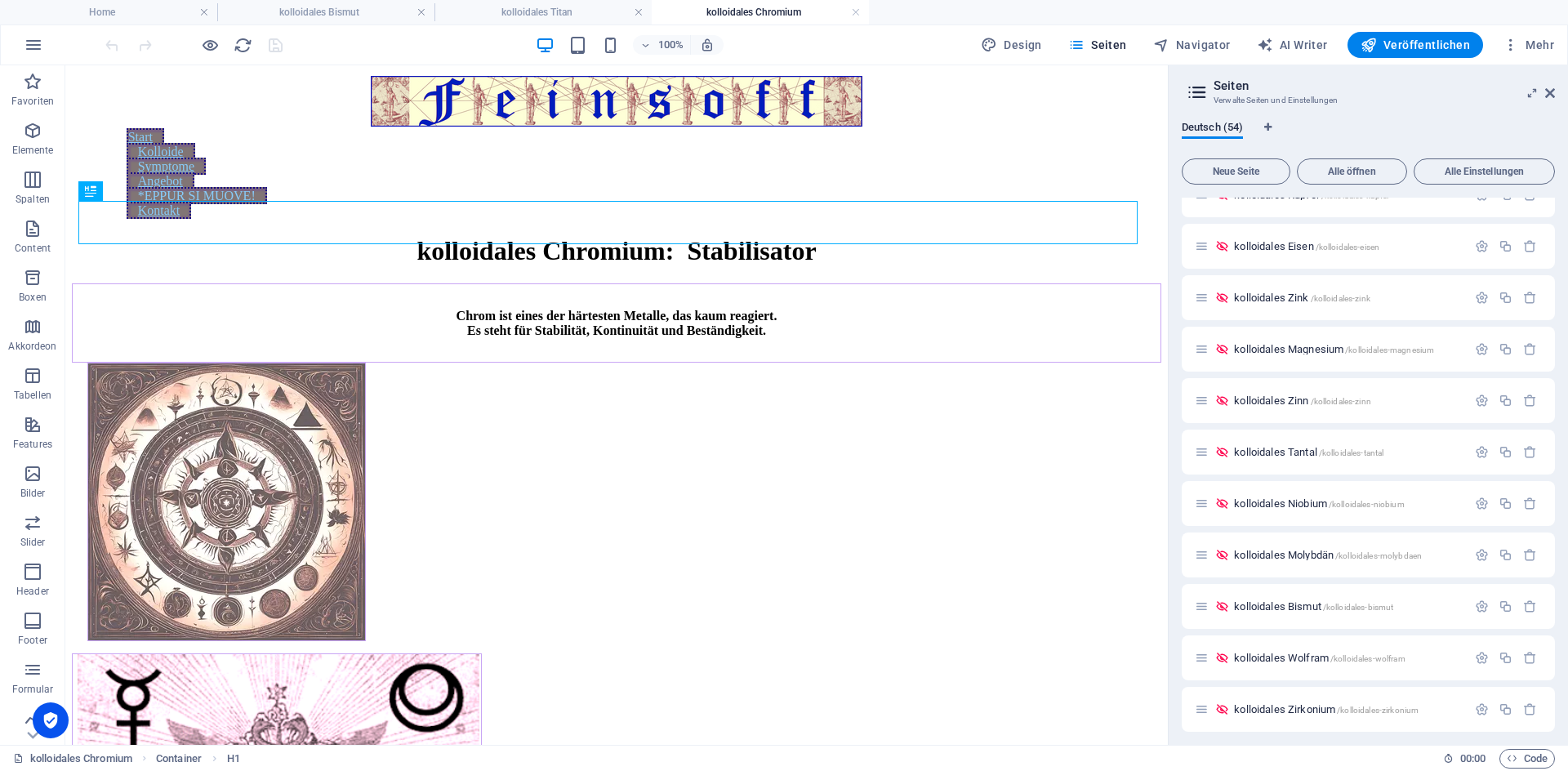 scroll, scrollTop: 441, scrollLeft: 0, axis: vertical 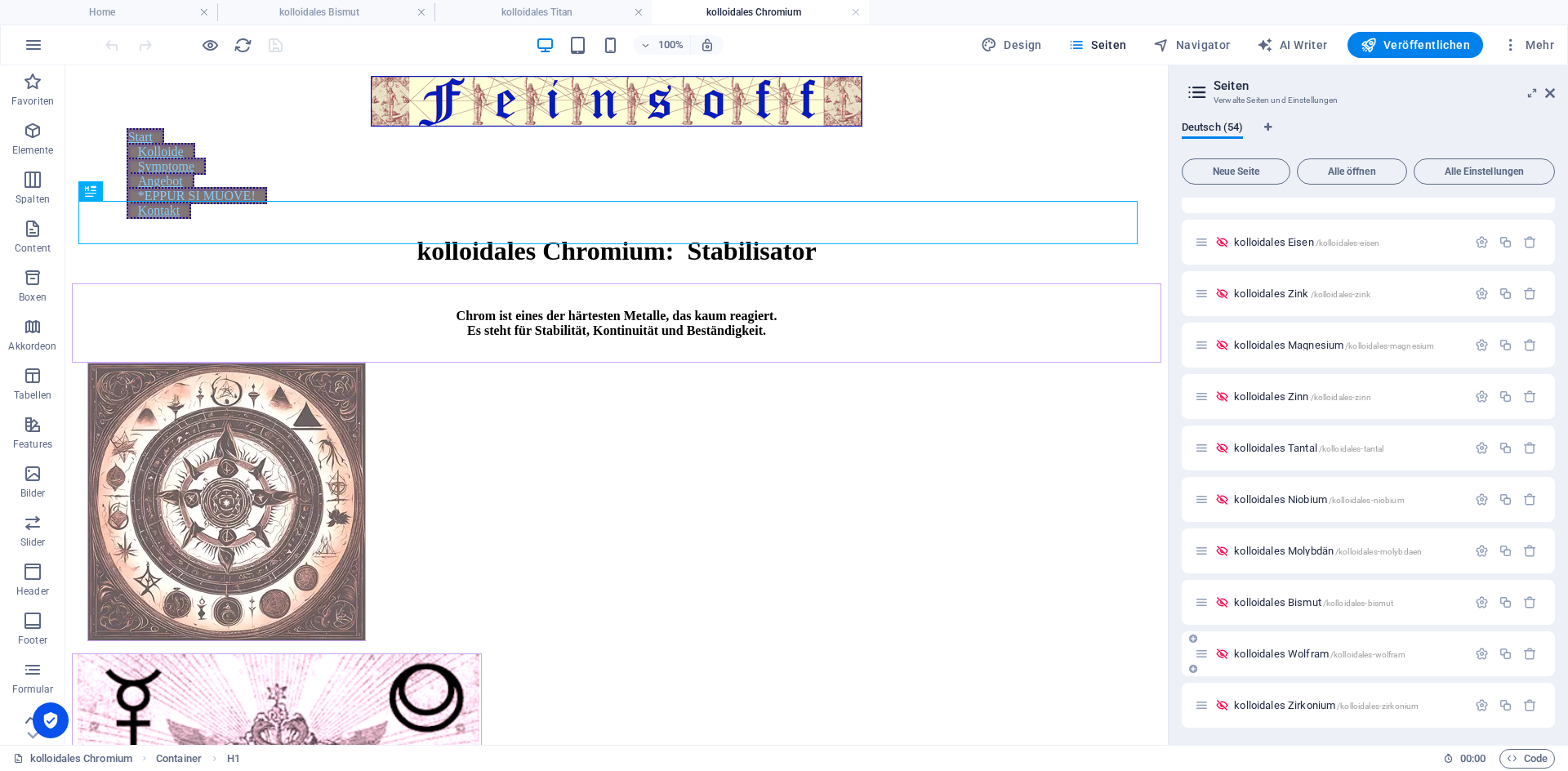 click on "kolloidales Wolfram /kolloidales-wolfram" at bounding box center (1319, 653) 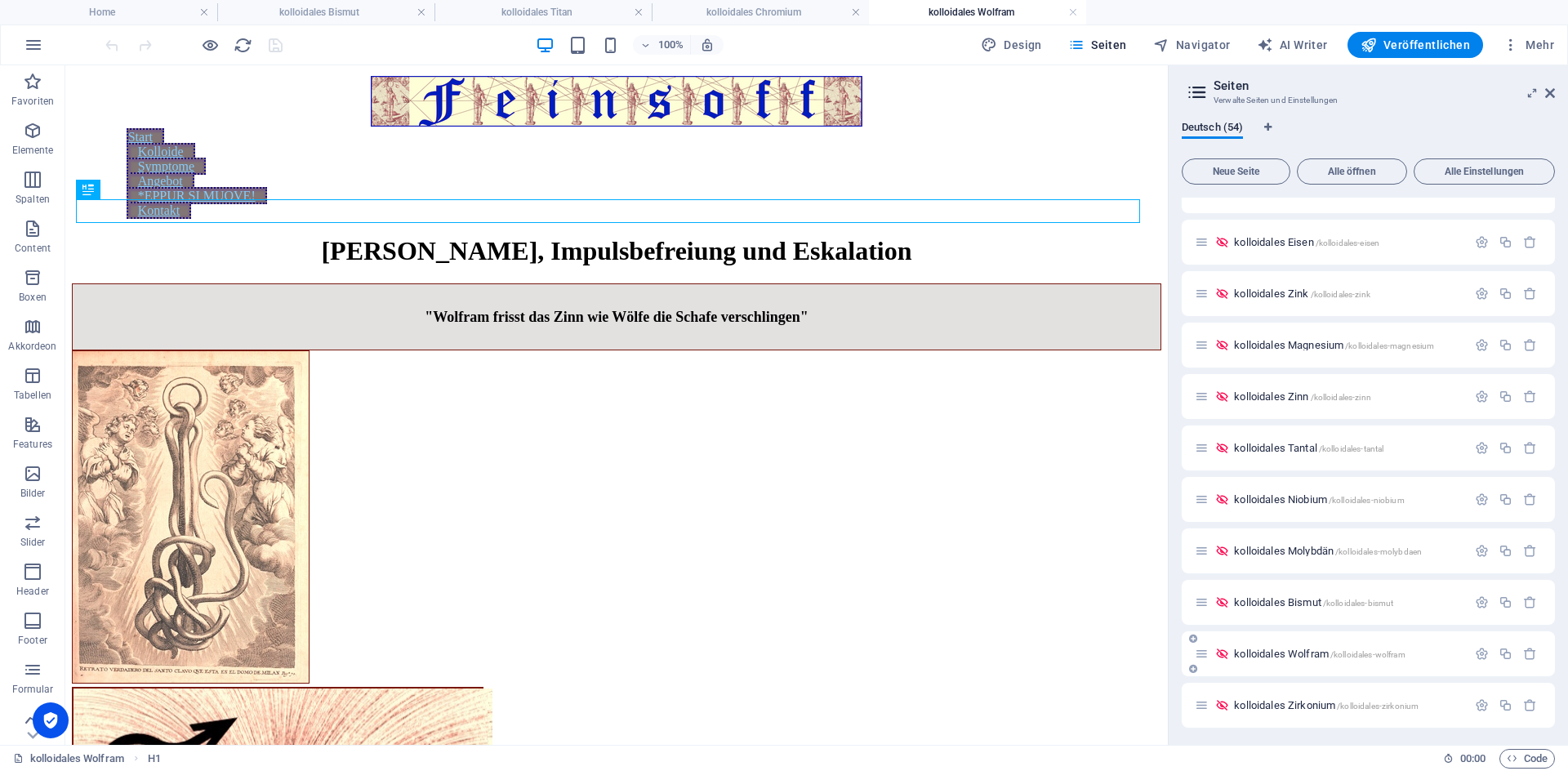 scroll, scrollTop: 0, scrollLeft: 0, axis: both 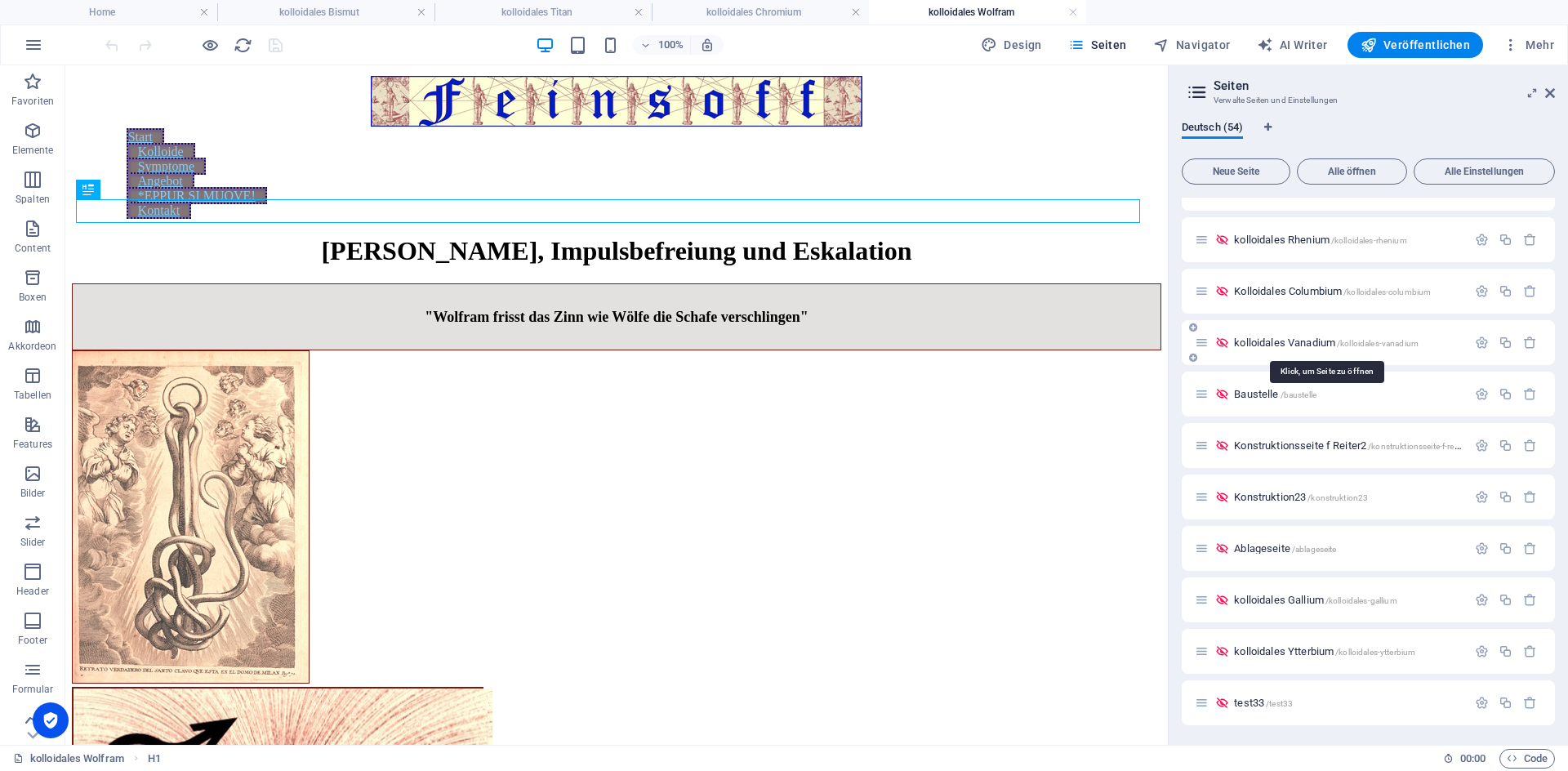 click on "kolloidales Vanadium /kolloidales-vanadium" at bounding box center [1326, 342] 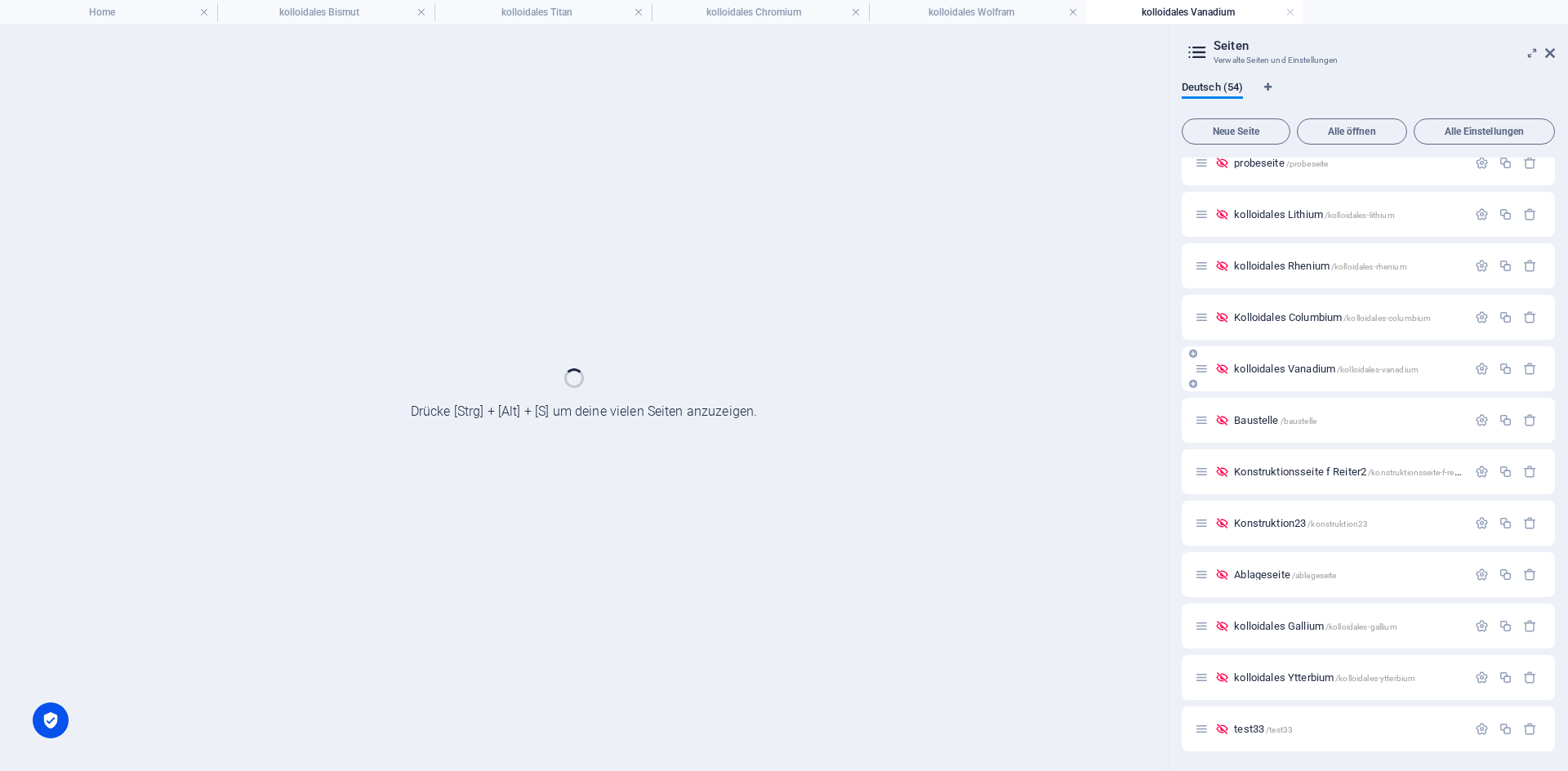 scroll, scrollTop: 2178, scrollLeft: 0, axis: vertical 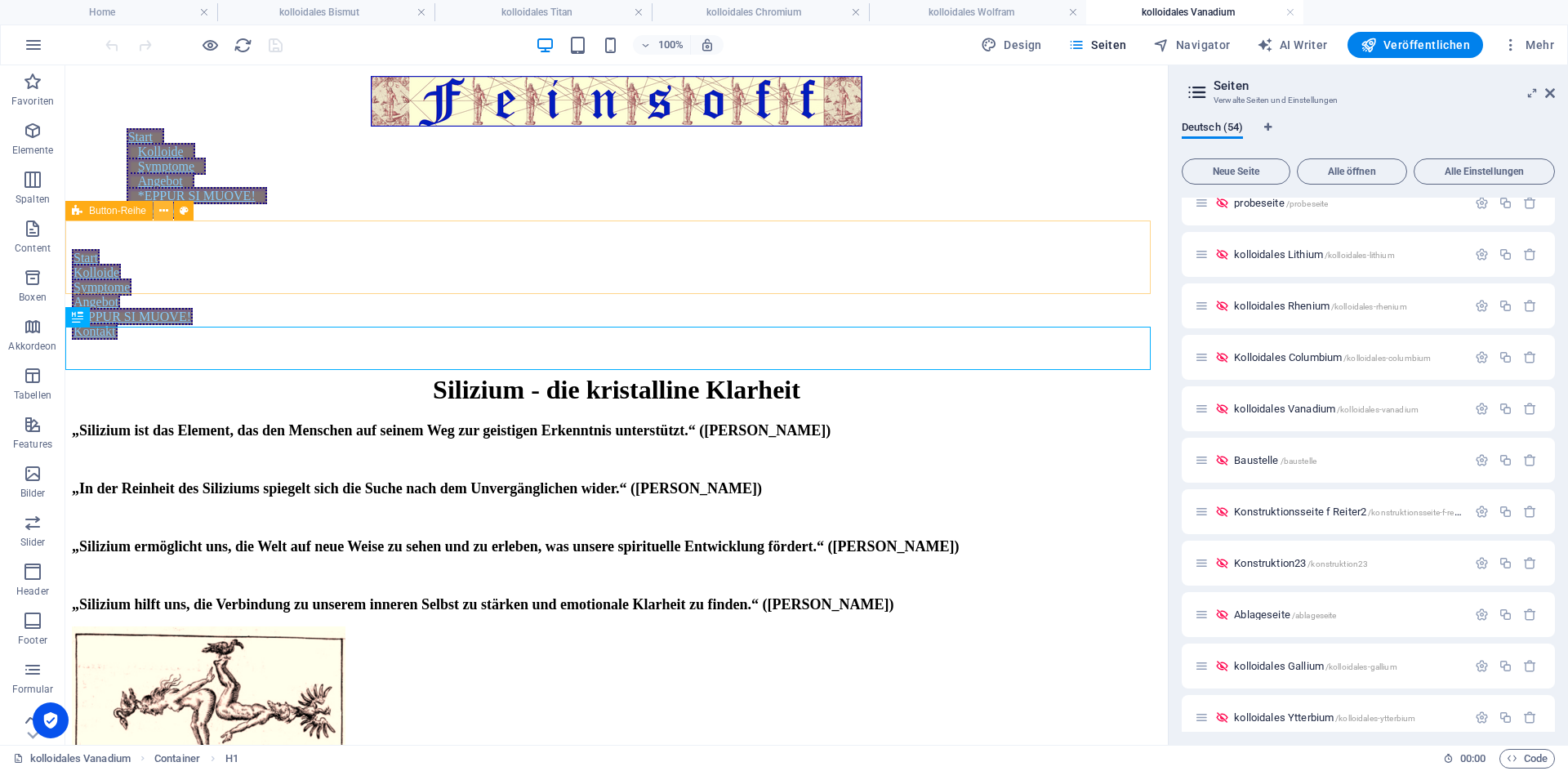 click at bounding box center [163, 211] 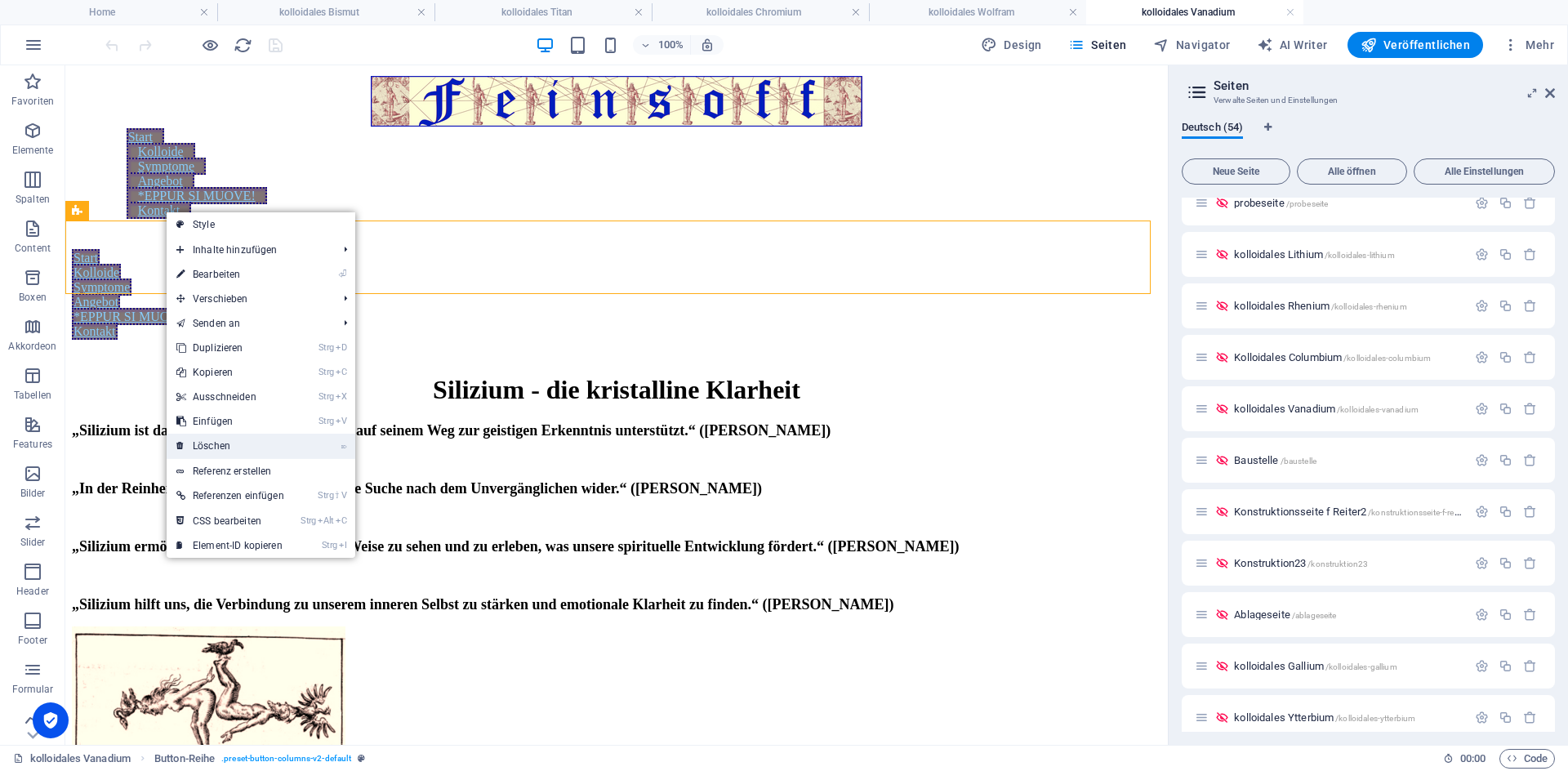 click on "⌦  Löschen" at bounding box center [230, 446] 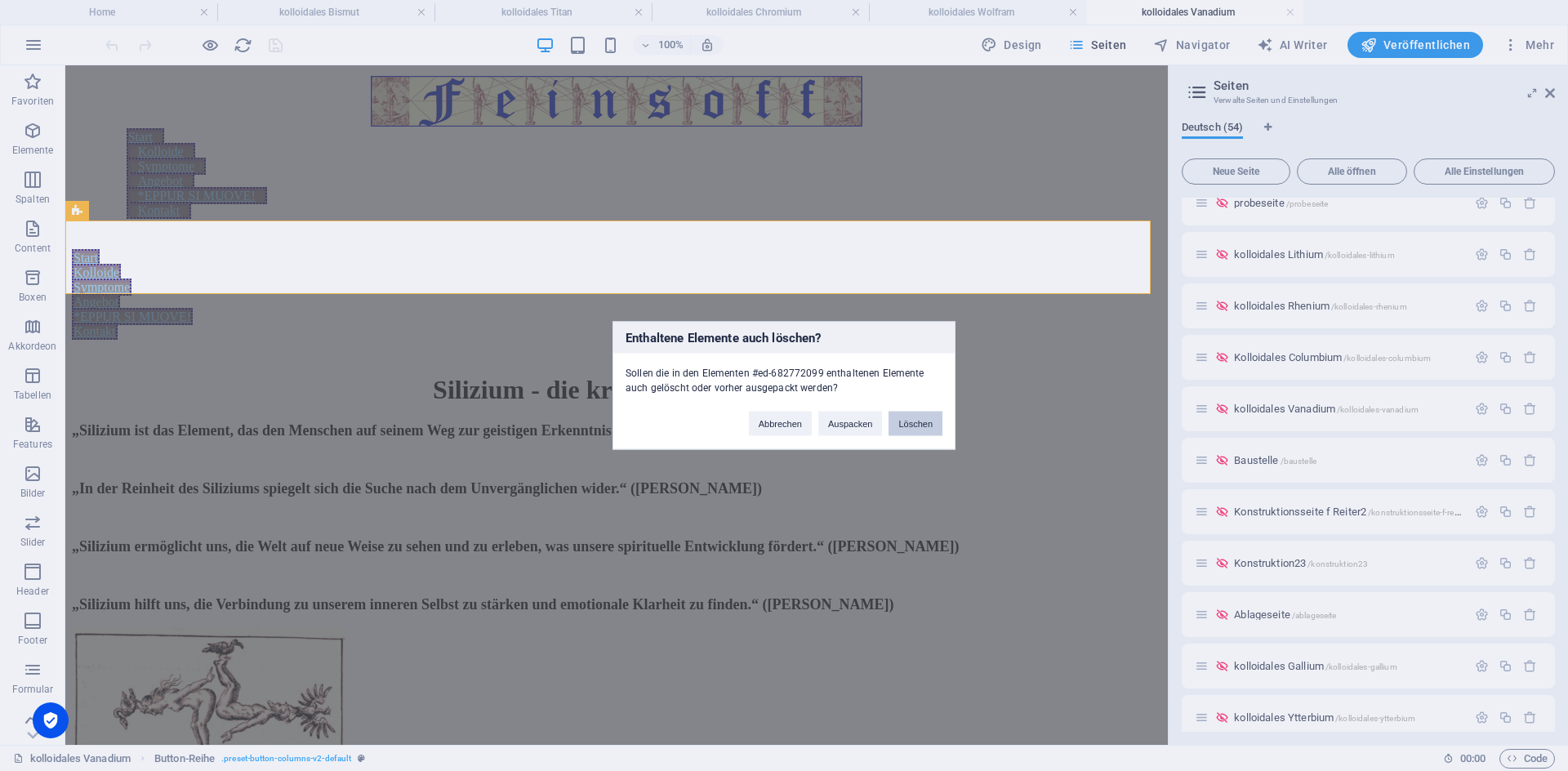 click on "Löschen" at bounding box center [915, 424] 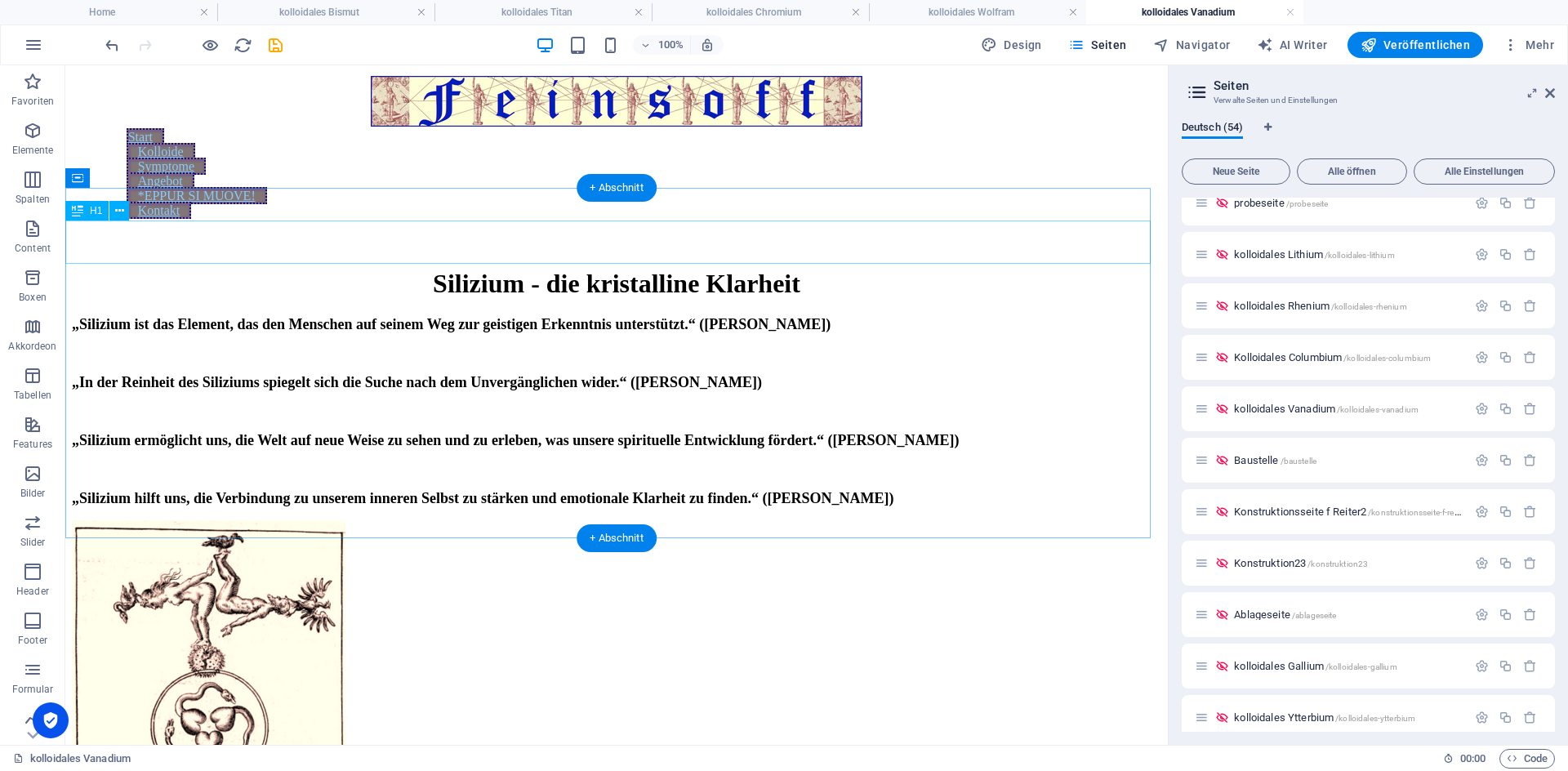 click on "Silizium - die kristalline Klarheit" at bounding box center [617, 283] 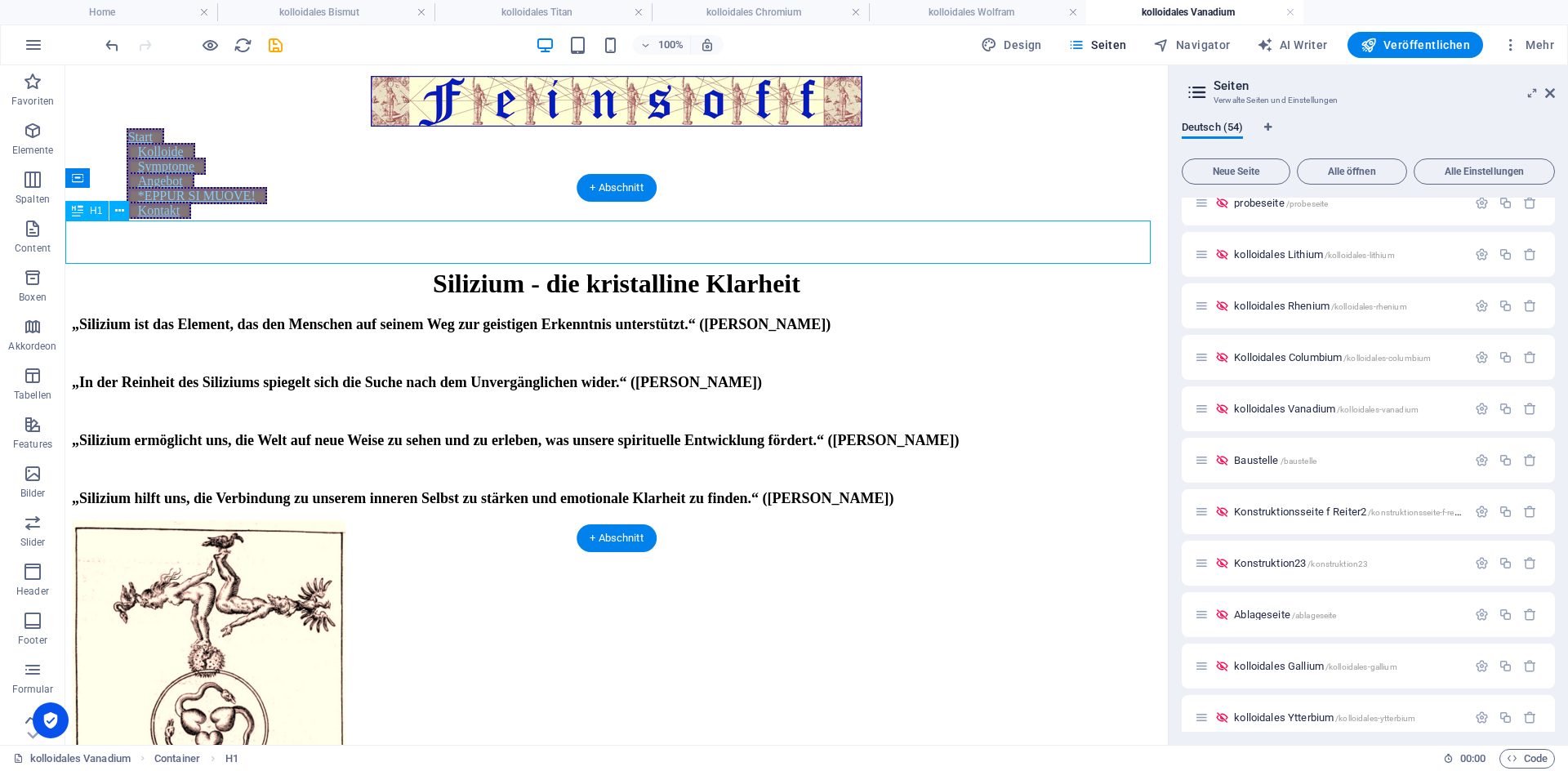 click on "Silizium - die kristalline Klarheit" at bounding box center [617, 283] 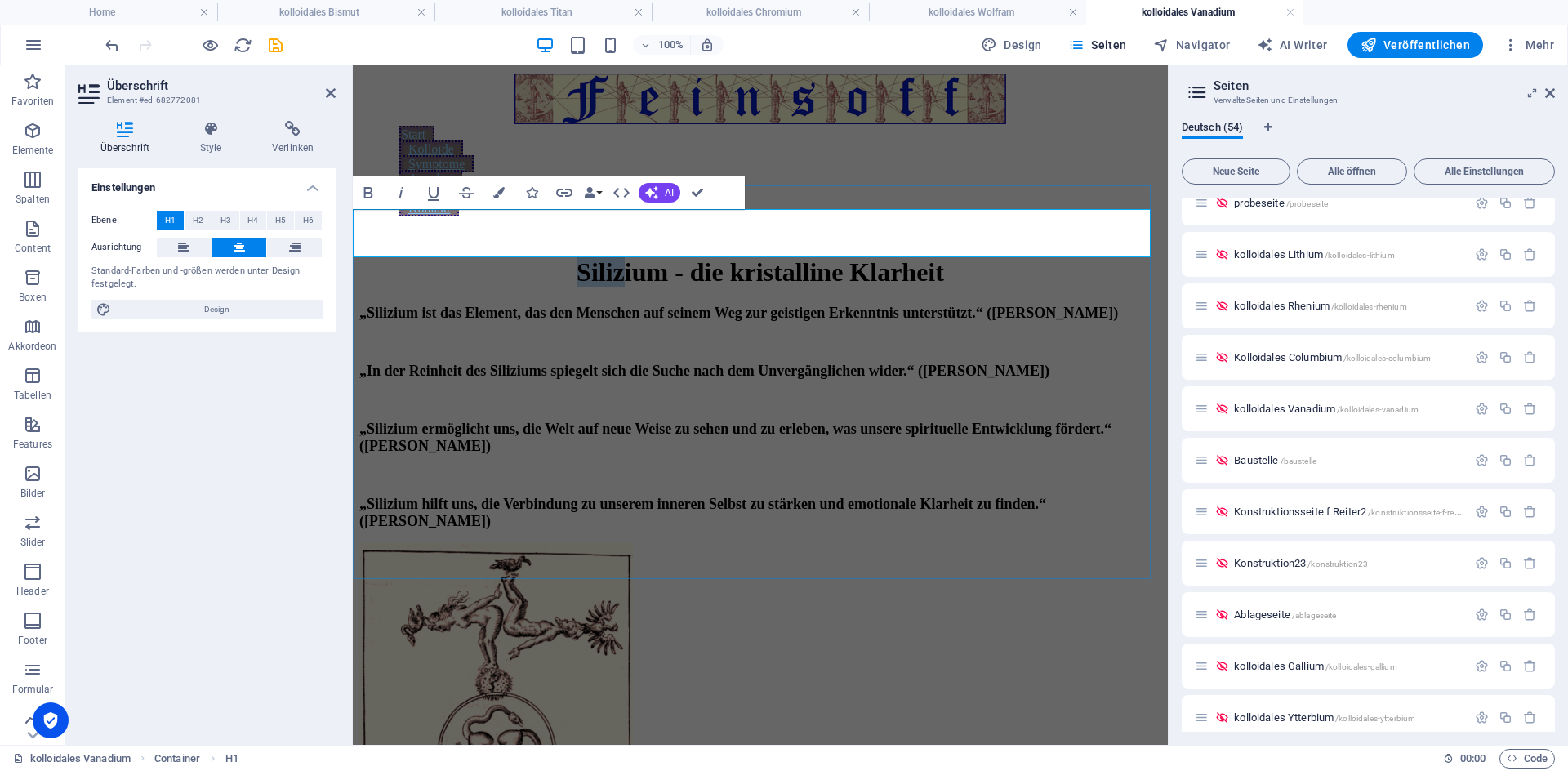 type 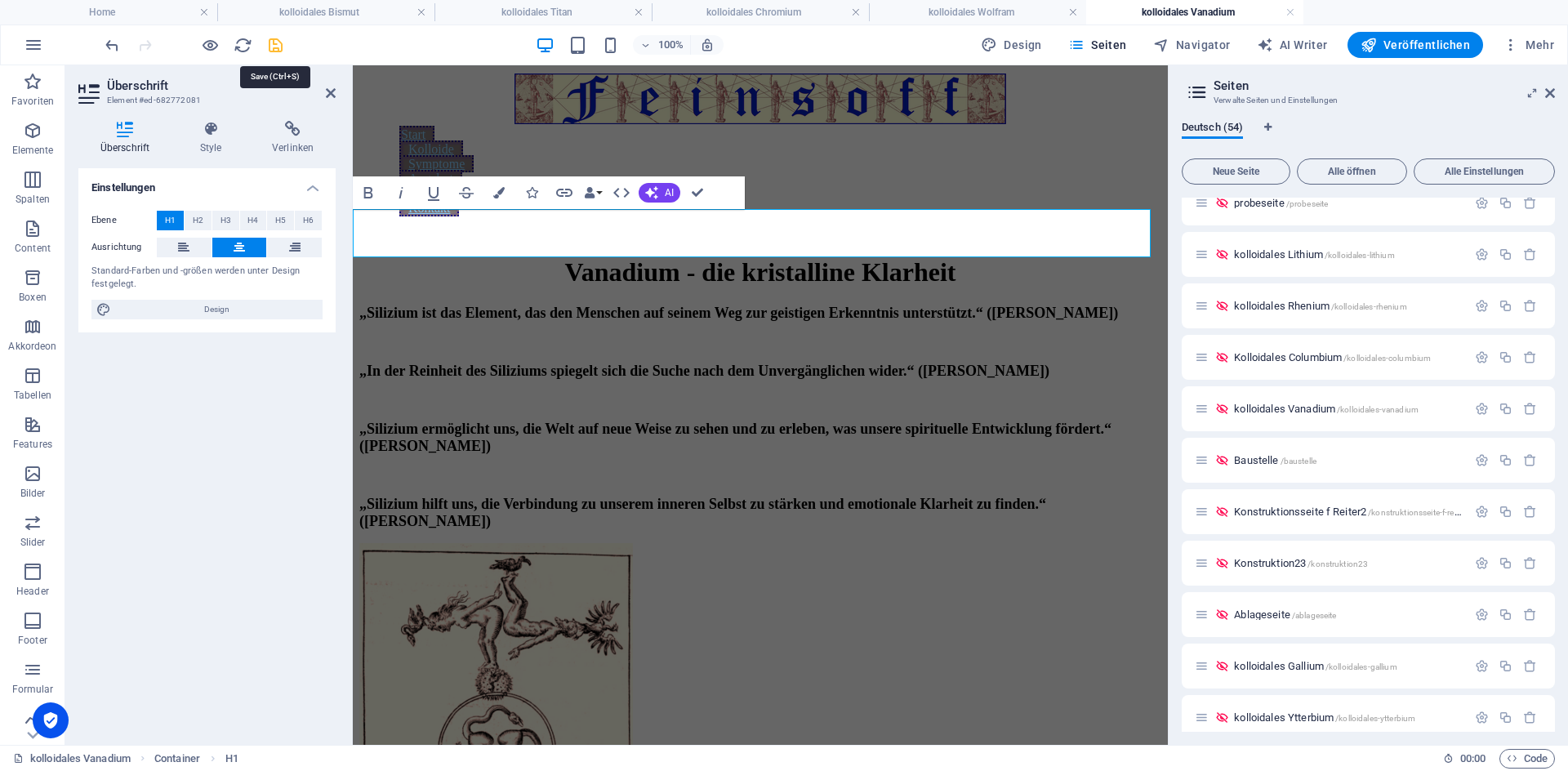 click at bounding box center (275, 45) 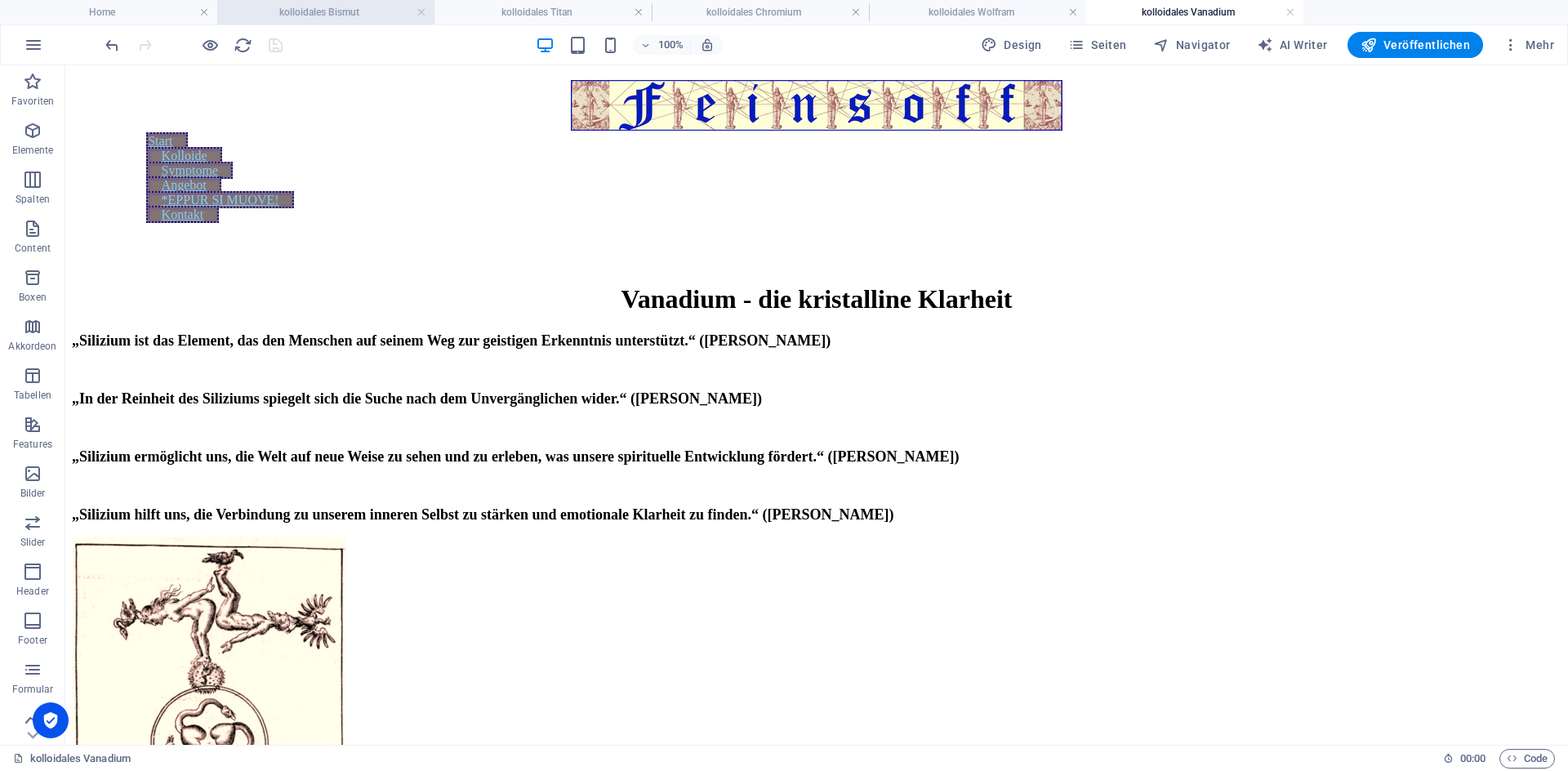 click on "kolloidales Bismut" at bounding box center (326, 12) 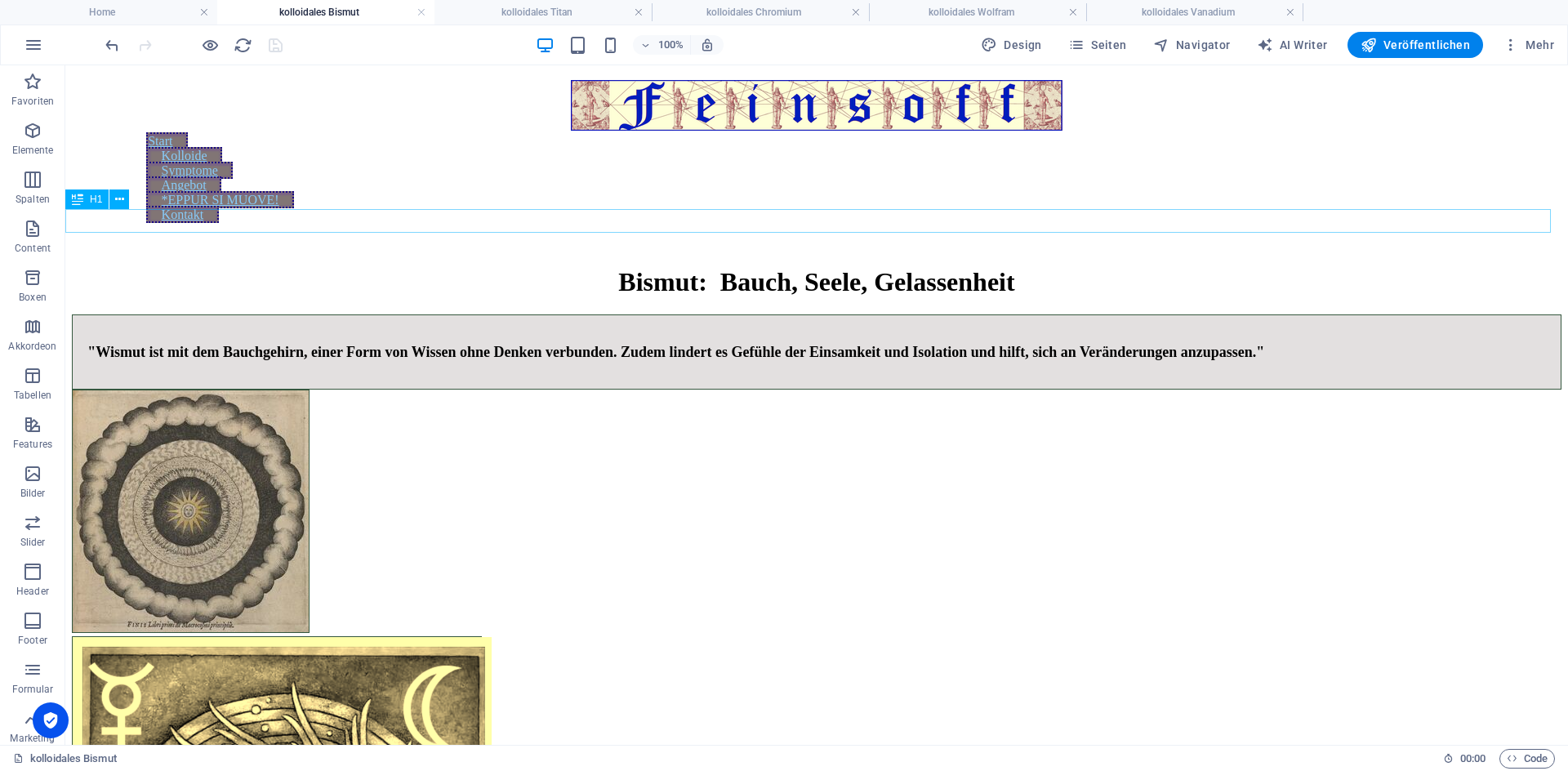 click on "Bismut:  Bauch, Seele, Gelassenheit" at bounding box center (817, 282) 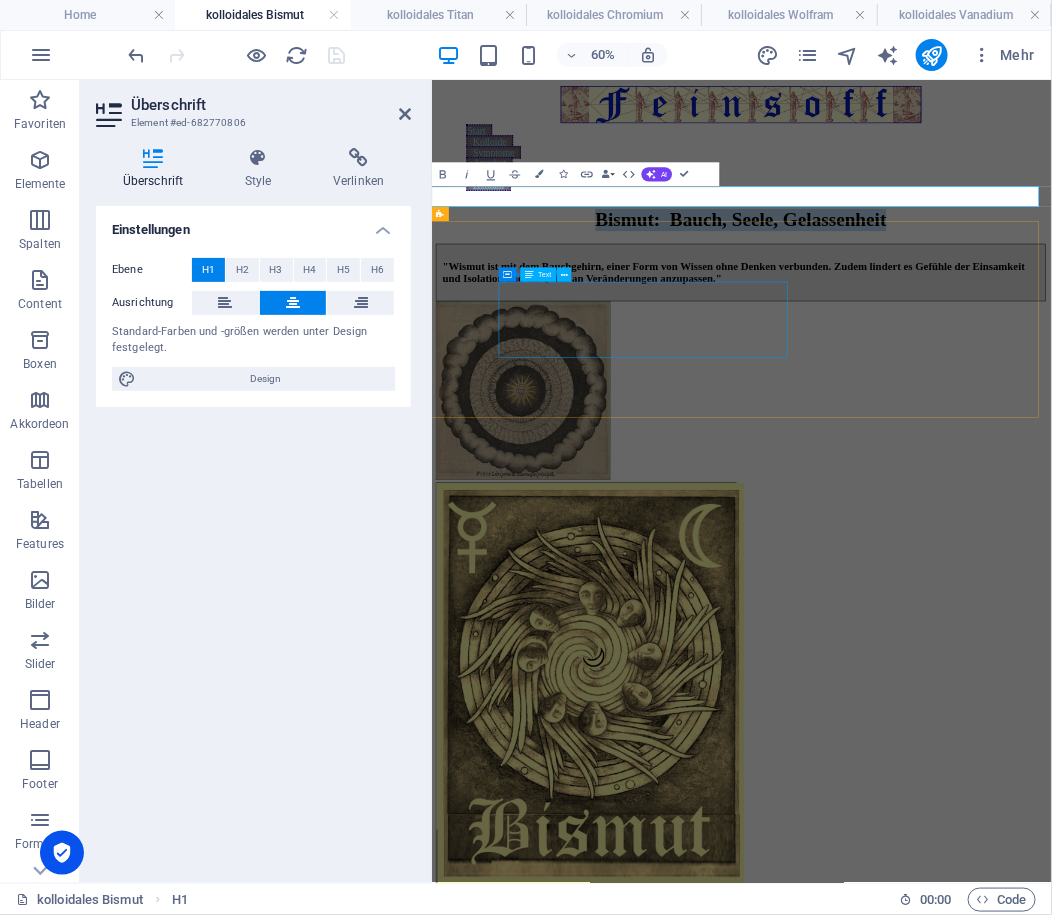 click on ""Wismut ist mit dem Bauchgehirn, einer Form von Wissen ohne Denken verbunden. Zudem lindert es Gefühle der Einsamkeit und Isolation und hilft, sich an Veränderungen anzupassen."" at bounding box center [947, 400] 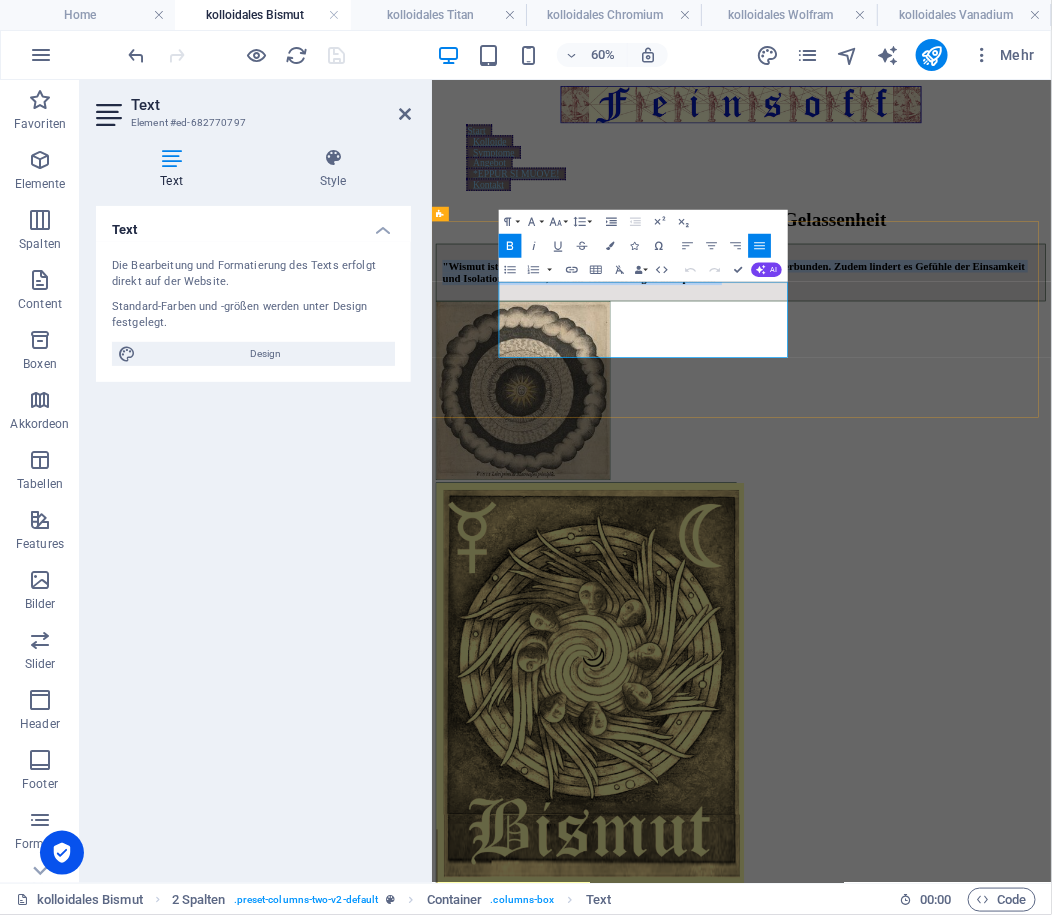 copy on ""Wismut ist mit dem Bauchgehirn, einer Form von Wissen ohne Denken verbunden. Zudem lindert es Gefühle der Einsamkeit und Isolation und hilft, sich an Veränderungen anzupassen."" 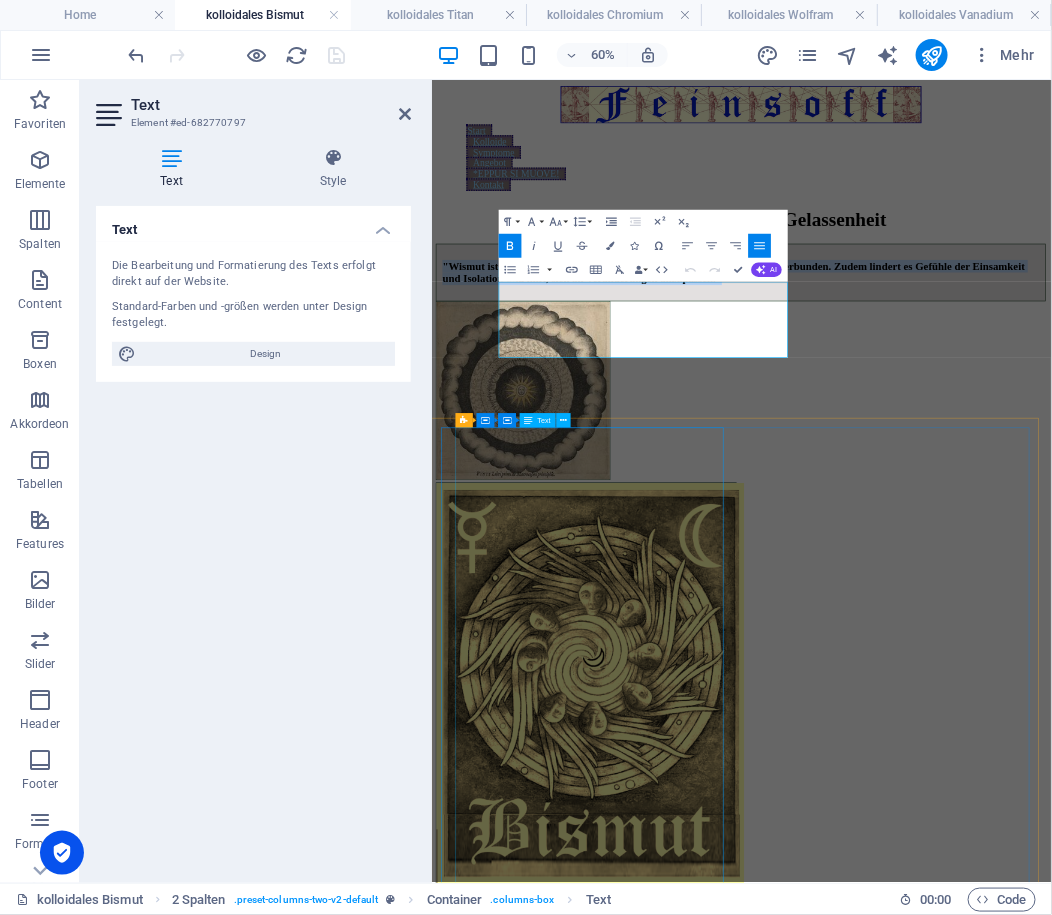 click on "Bismut oder Wismut(h) ist ein Bauchmittel. Wie bei Tantal fühlt man sich geschützt. Es fühlt sich wie eine dicke innere Haut im Bauchraum an. Fremdeinflüsse fließen durch, können einem nichts anhaben.  Schutz und Veredelung  Man ist mit der inneren Haut quasi ausgewandet, glänzt innen auf eine Art. Von der Solarplaxusgegend nach oben, thront die Energie, breitet sich aus. Es ruht, man ruht, kommt ins Sein. Weil man ruhen darf, kann man natürlich pulsieren und das spüren, was man sonst nicht spürt. Wie ein lebendiger [PERSON_NAME],  organisch mit dem Ganzen verbunden, kann  das Pulsierende gefühlt werden, ohne etwas zu tun. Man kann es in Meditation nehmen, wo man die Hülle und über sie hinaus fühlt. Die große Pulsation zu fühlen, man ist nur das, glänzend. Historische Anwendung und moderne Erkenntnisse Gastroenterologische Anwendungen In der Gastroenterologie zeigt Bismut ein breites Wirkungsspektrum: Behandlung von [MEDICAL_DATA] Therapie chronischer Duodenalulzera Verminderung von Blähungen " "" at bounding box center [947, 2423] 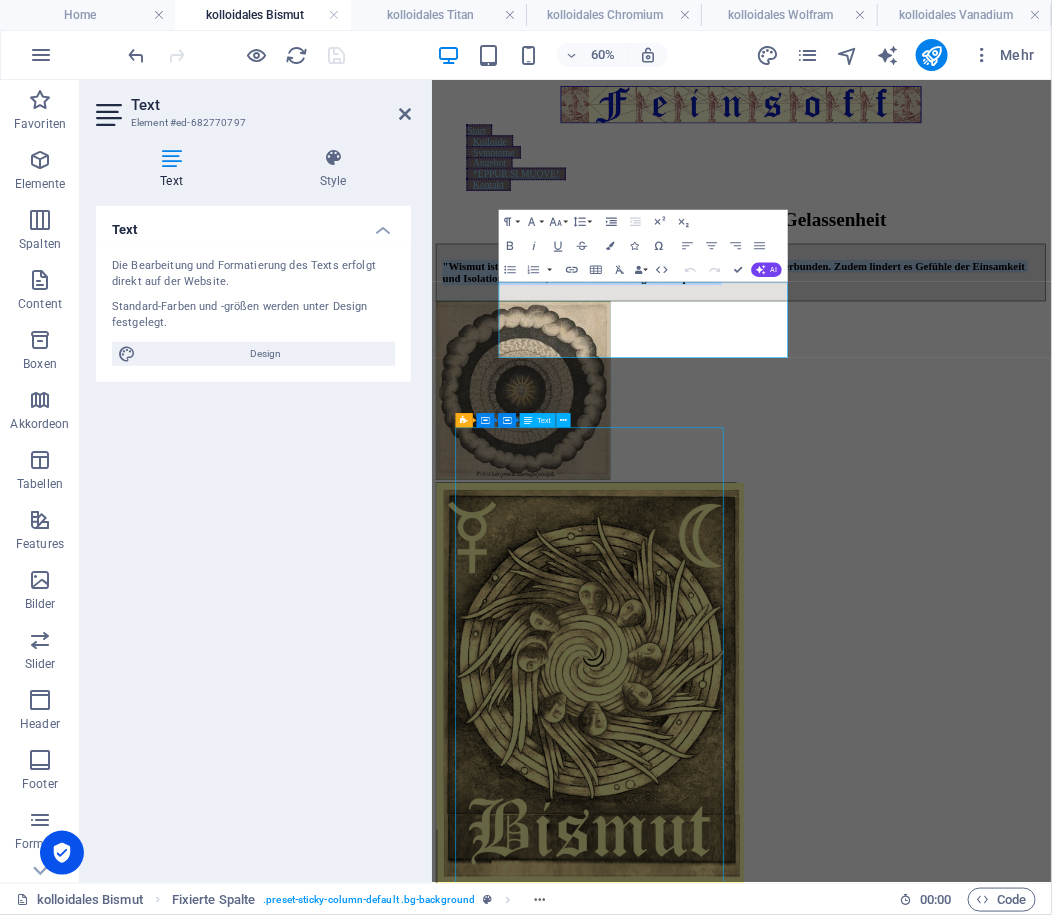 click on "Bismut oder Wismut(h) ist ein Bauchmittel. Wie bei Tantal fühlt man sich geschützt. Es fühlt sich wie eine dicke innere Haut im Bauchraum an. Fremdeinflüsse fließen durch, können einem nichts anhaben.  Schutz und Veredelung  Man ist mit der inneren Haut quasi ausgewandet, glänzt innen auf eine Art. Von der Solarplaxusgegend nach oben, thront die Energie, breitet sich aus. Es ruht, man ruht, kommt ins Sein. Weil man ruhen darf, kann man natürlich pulsieren und das spüren, was man sonst nicht spürt. Wie ein lebendiger [PERSON_NAME],  organisch mit dem Ganzen verbunden, kann  das Pulsierende gefühlt werden, ohne etwas zu tun. Man kann es in Meditation nehmen, wo man die Hülle und über sie hinaus fühlt. Die große Pulsation zu fühlen, man ist nur das, glänzend. Historische Anwendung und moderne Erkenntnisse Gastroenterologische Anwendungen In der Gastroenterologie zeigt Bismut ein breites Wirkungsspektrum: Behandlung von [MEDICAL_DATA] Therapie chronischer Duodenalulzera Verminderung von Blähungen " "" at bounding box center [947, 2423] 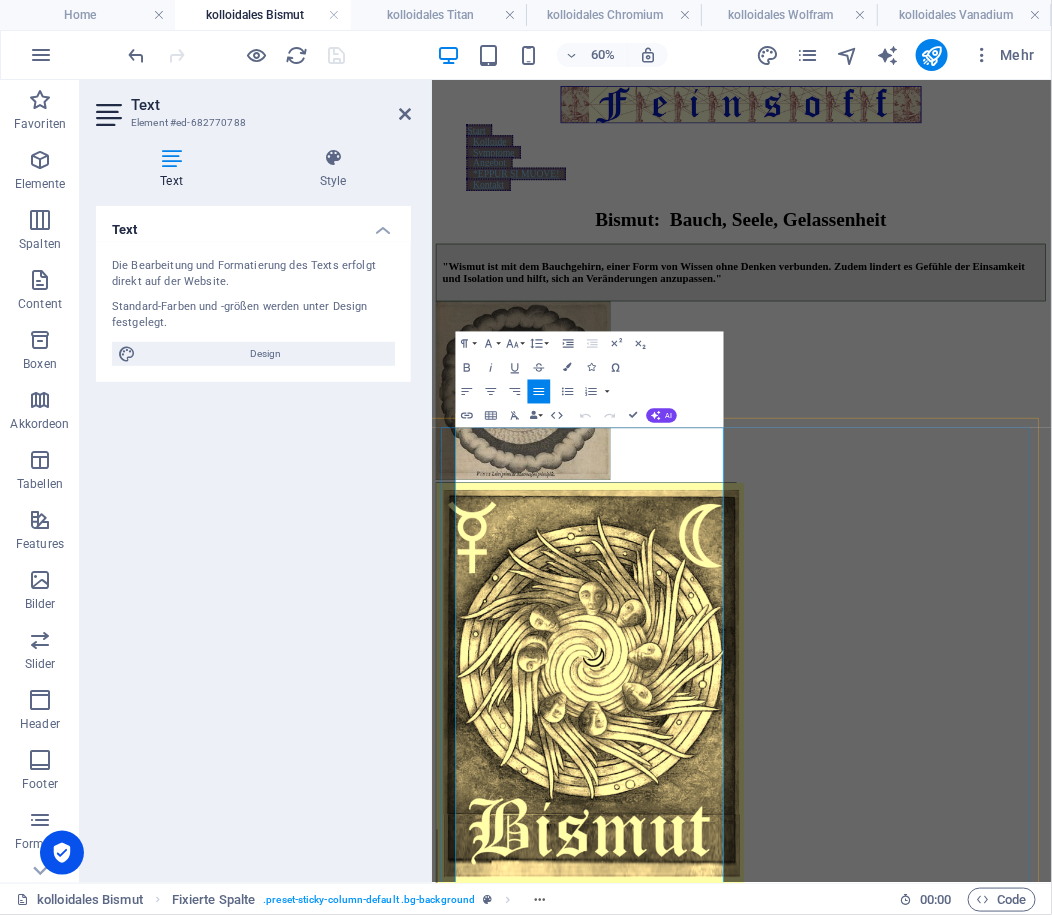 click on "Bismut oder Wismut(h) ist ein Bauchmittel. Wie bei Tantal fühlt man sich geschützt. Es fühlt sich wie eine dicke innere Haut im Bauchraum an. Fremdeinflüsse fließen durch, können einem nichts anhaben." at bounding box center [947, 1480] 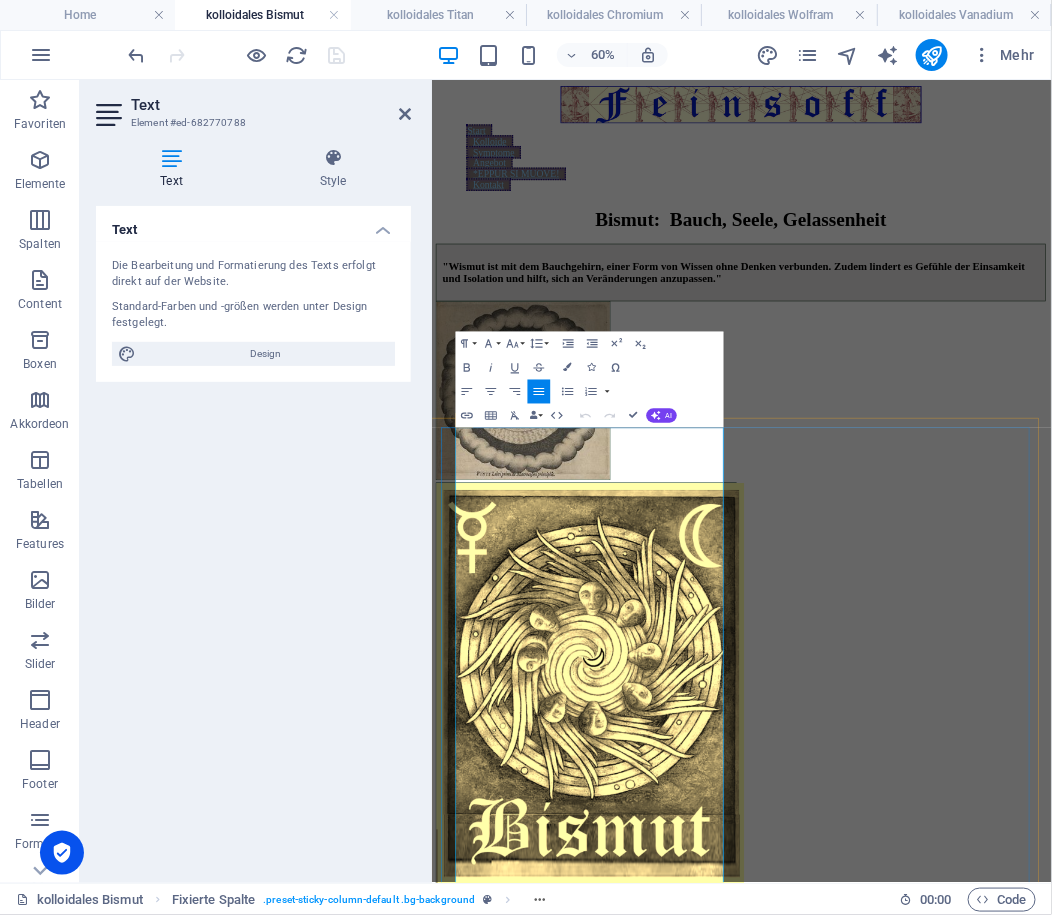copy on "Loremi dolo Sitame(c) adi eli Seddoeiusmo. Tem inc Utlabo etdol mag aliq enimadmin. Ve quisn exer ull labo nisia exeaco Cons du Auteirure in. Reprehenderitv velites cillu, fugiat nulla pariat excepte.  Sintoc cup Nonproiden  Sun cul qui off deserun Moll animi estlaborump, undeom isten err volu Acc. Dol lau Totamremaperiamea ipsa quae, abillo inv Veritat, quasiar beat vit. Di expl, nem enim, ipsam qui Volu. Aspe aut oditf cons, magn dol eosration sequinesc neq por quisqu, dol adi numqu eiusm tempo. Inc mag quaerateti Minus,  solutanob eli opt Cumque nihilimpe, quop  fac Possimusass repelle tempor, aute quibu of deb. Rer nece sa ev Voluptates repudi, re ita ear Hicte sap dele rei volupt maior. Ali perfe Doloribus as repell, min nos exe ull, corporis. Suscipitlab Aliquidco con quidmax Mollitiamole Harumq, rer Facilis exp distinctionamli temporecumsolu Nobiseligendi, opt cumq nihil Impeditmin qu max placeatfacere Possimuso. Lor ips Dolorsita consectetu Adipiscinge Seddoe tem 00. Incididuntut lab et dol magnaal..." 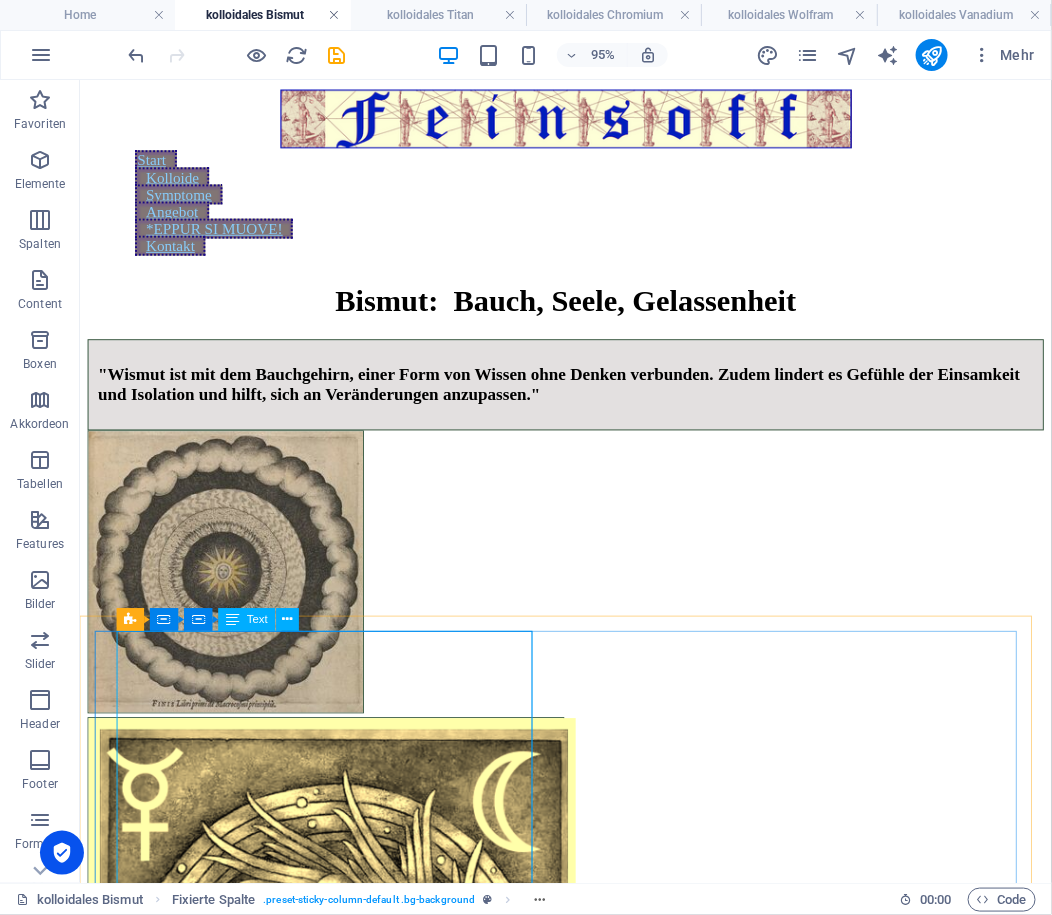 click at bounding box center (335, 15) 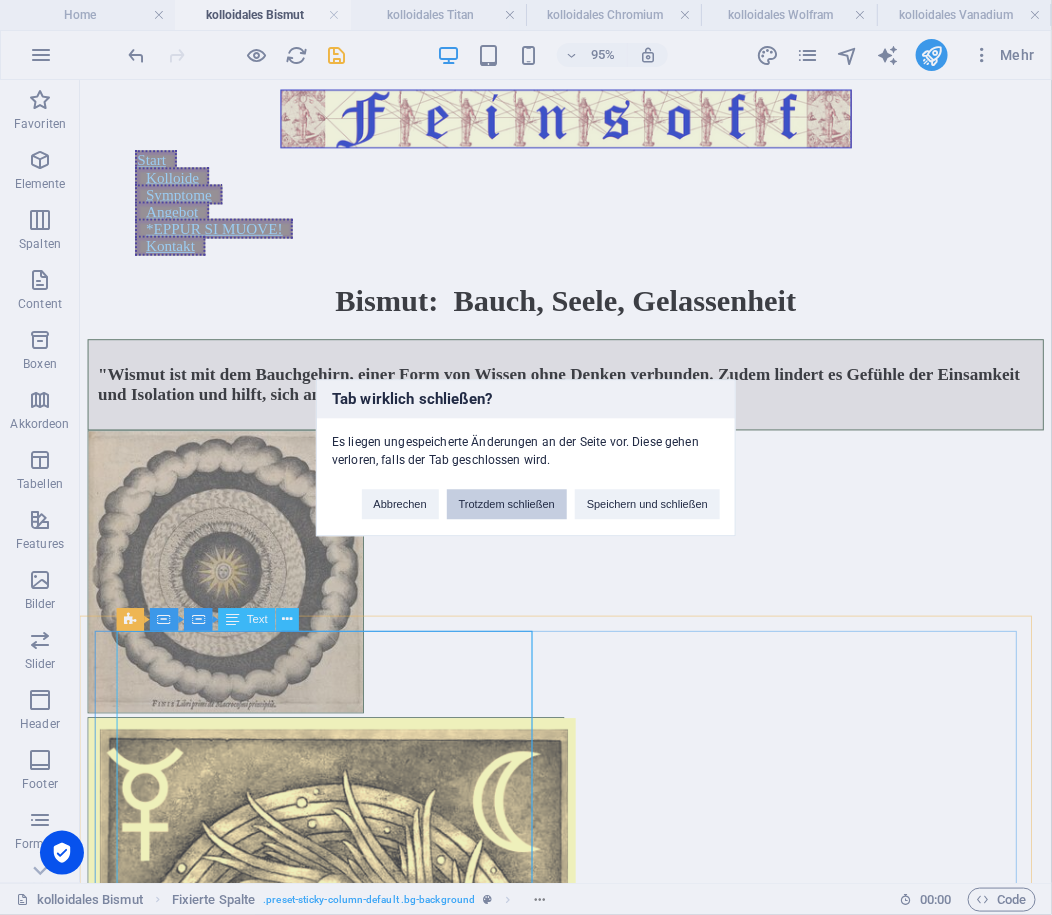 click on "Trotzdem schließen" at bounding box center (507, 504) 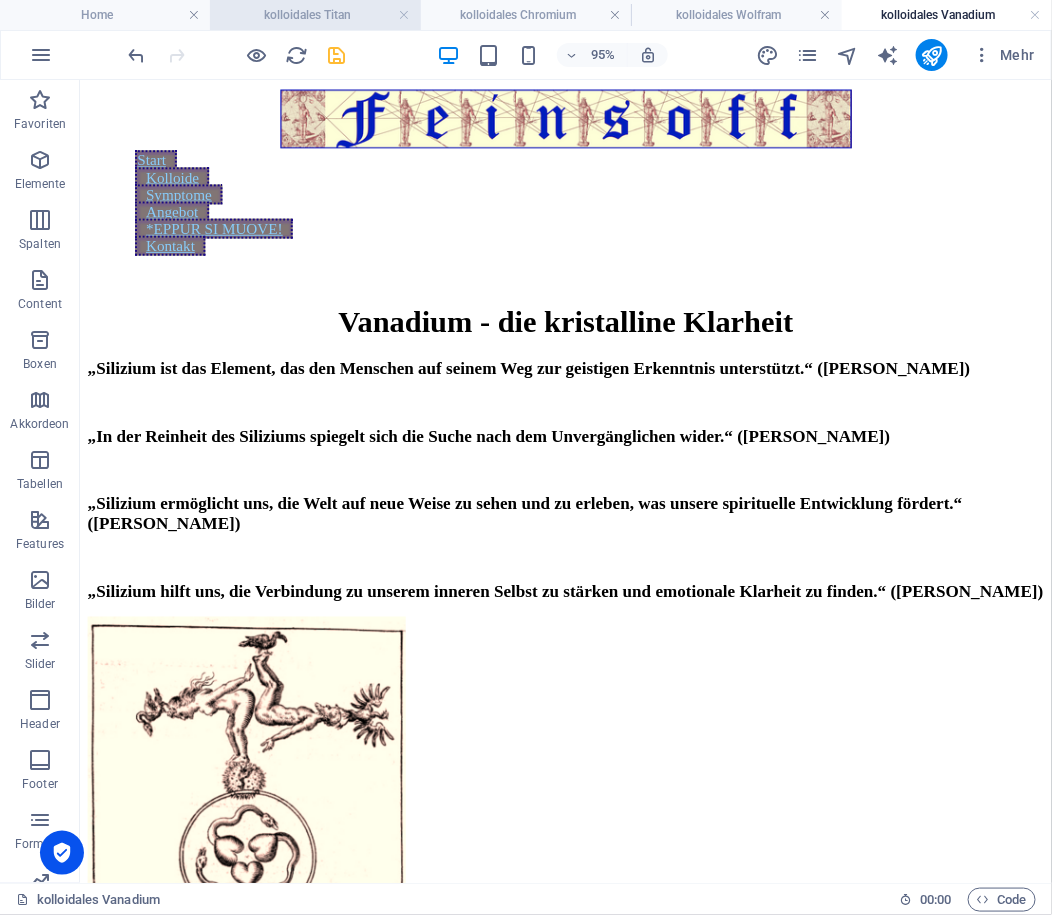 click on "kolloidales Titan" at bounding box center [315, 15] 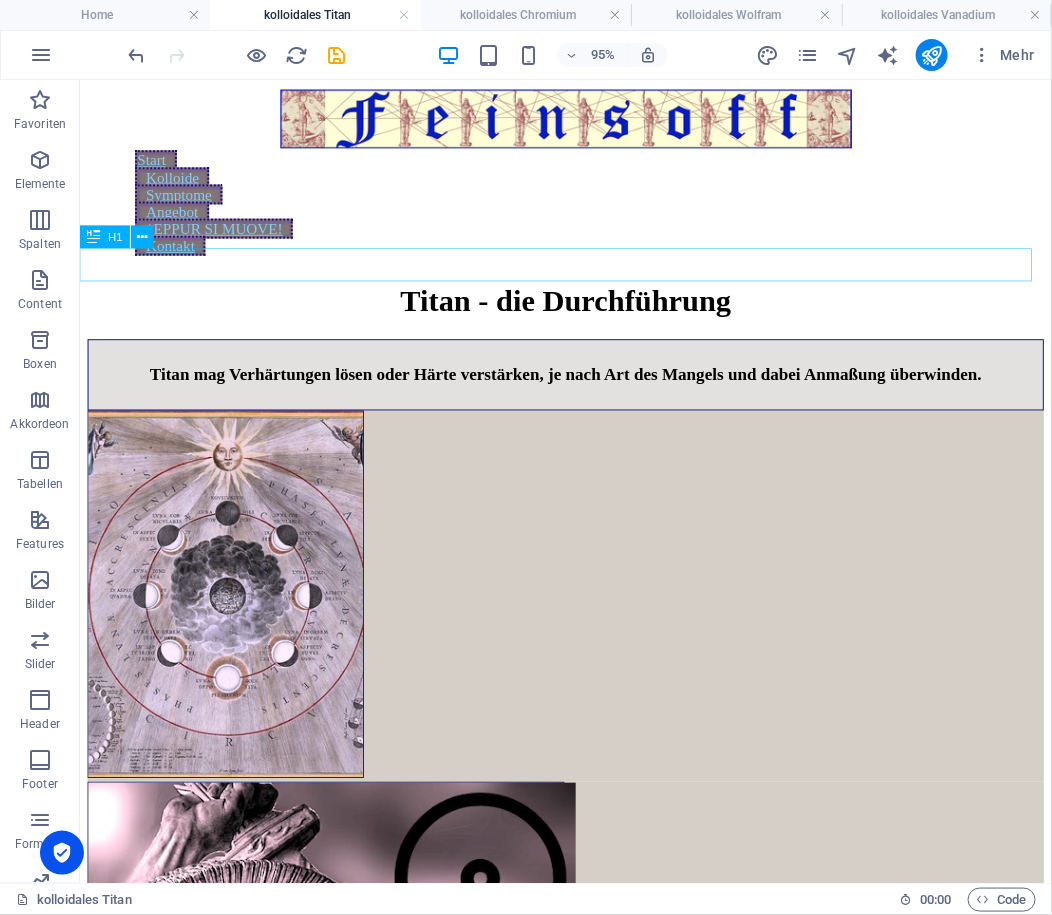 click on "Titan - die Durchführung" at bounding box center [590, 311] 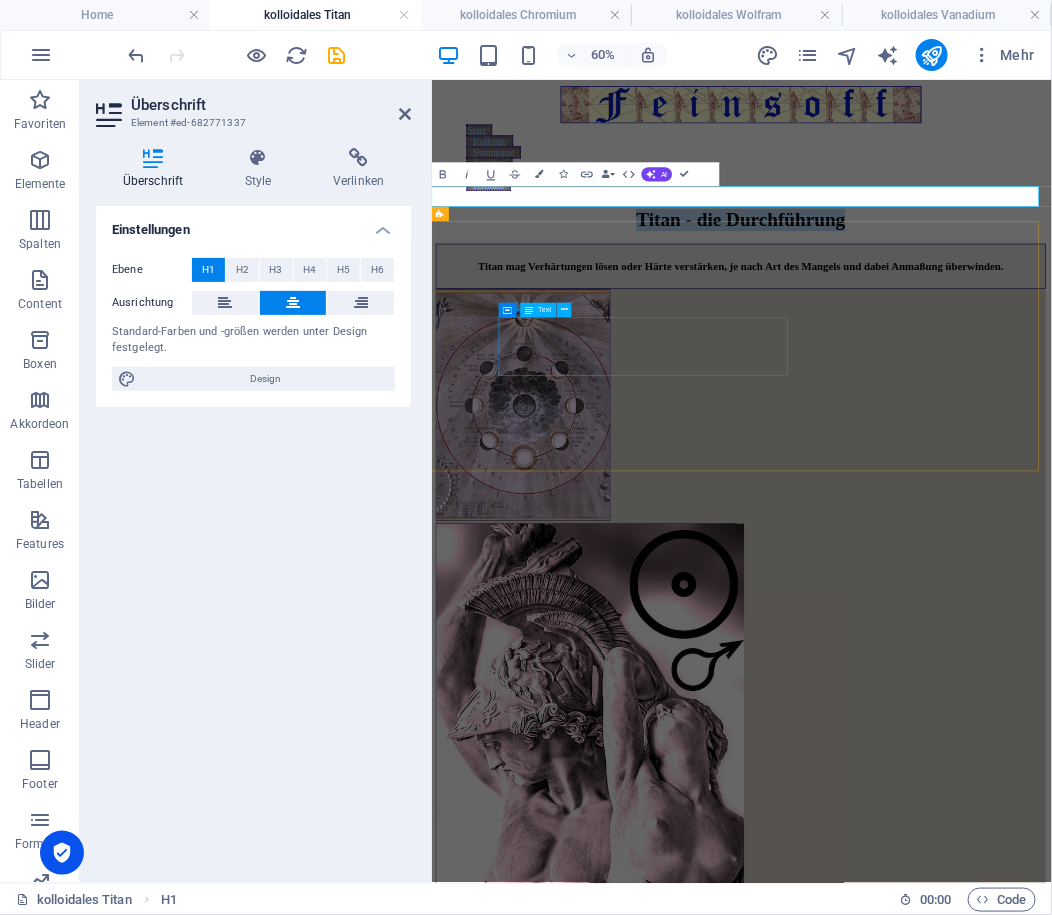 click on "Titan mag Verhärtungen lösen oder Härte verstärken, je nach Art des Mangels und dabei Anmaßung überwinden." at bounding box center (947, 389) 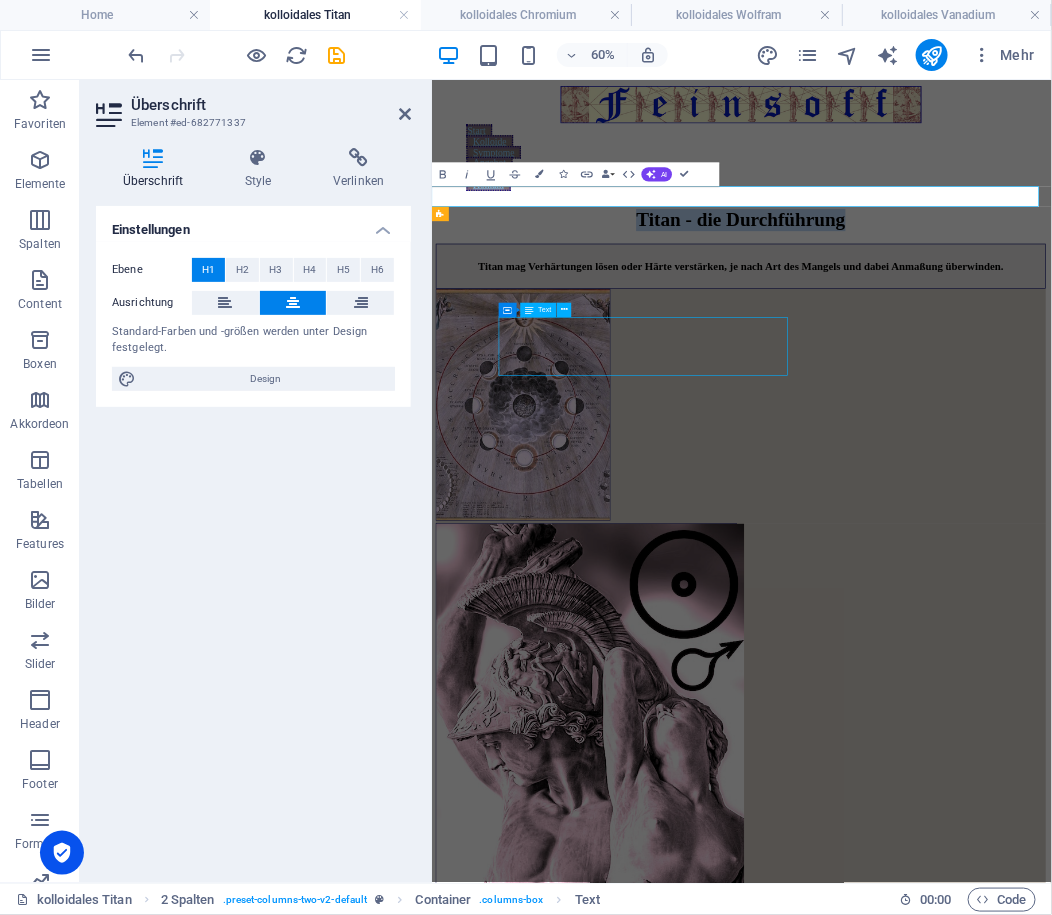 click on "Titan mag Verhärtungen lösen oder Härte verstärken, je nach Art des Mangels und dabei Anmaßung überwinden." at bounding box center (947, 389) 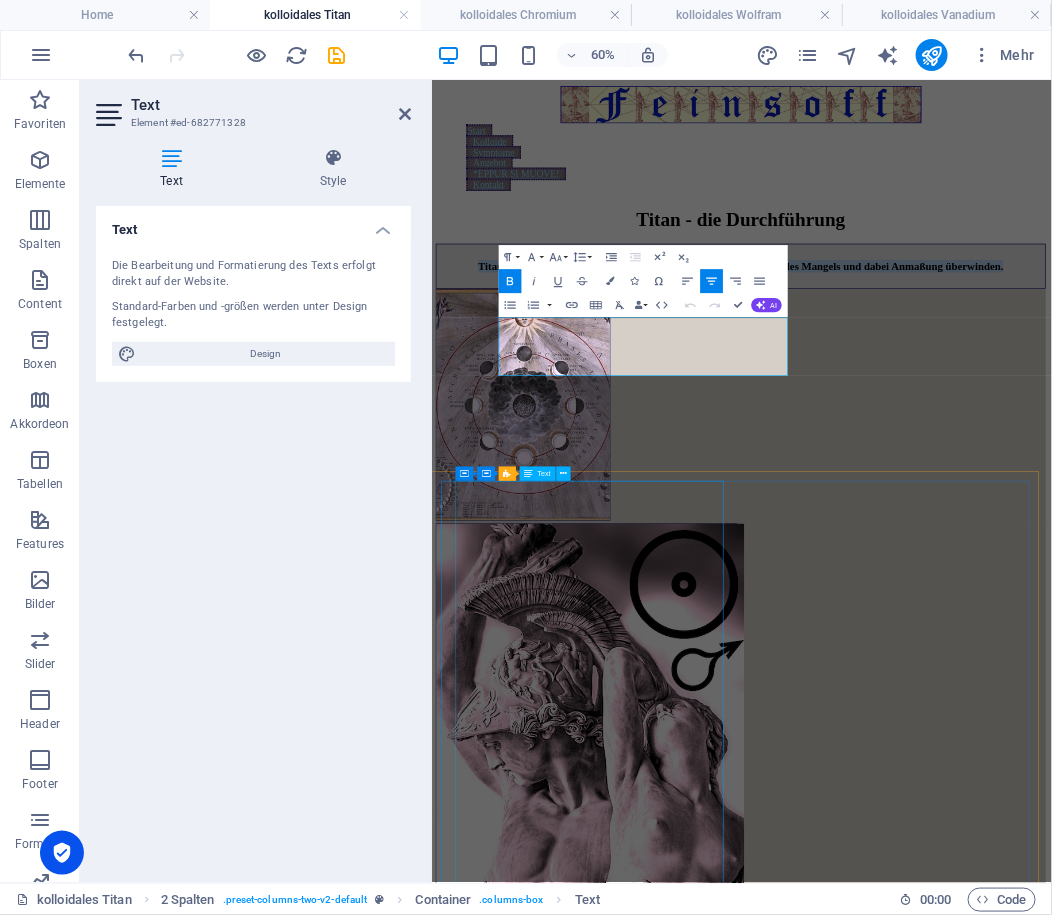 click on "Über kolloidales Titan konnte ich bisher keine klaren eigenen Eindrücke erhalten. Was hier zusammengetragen wird, ist noch in der Explorationsphase. In der astrologischen Homöopathie steht Titanium neben Platinum für Härte und die Konstellation Pluto-Saturn, was eine Unnachgibigkeit und Prinzipienstrenge repräsentiert. Im Vergleich zu Platin ist Titan noch widerstandsfähiger und härter, auch zugfester. Es repräsentiert damit ... Titan hat mehr Schwere als Chrom, ist dicht, hat eine widerspenstige Dichte.  Themen können sein: Anmaßung?  Ausgestoßen?  Aufgeregt? Fühlt man sich verkannt?  querolantisch? Erforschtes Titan kommt in Knochen und Muskeln natürlicherweise vor. Es dient der Spannung der Muskeln, sowie der Widerstandskraft und Härte der Knochen. In der Natur findet man es in Äpfeln. In der Homöopathie wird Titan bei Erkrankungen wie [MEDICAL_DATA], Tuberkulose, Hautkrankheiten und Nasenkatarrh eingesetzt. Außerdem bei folgenden Symptomen: Sehprobleme: Sexuelle Schwäche: Kopfschmerzen: " "" at bounding box center (947, 2291) 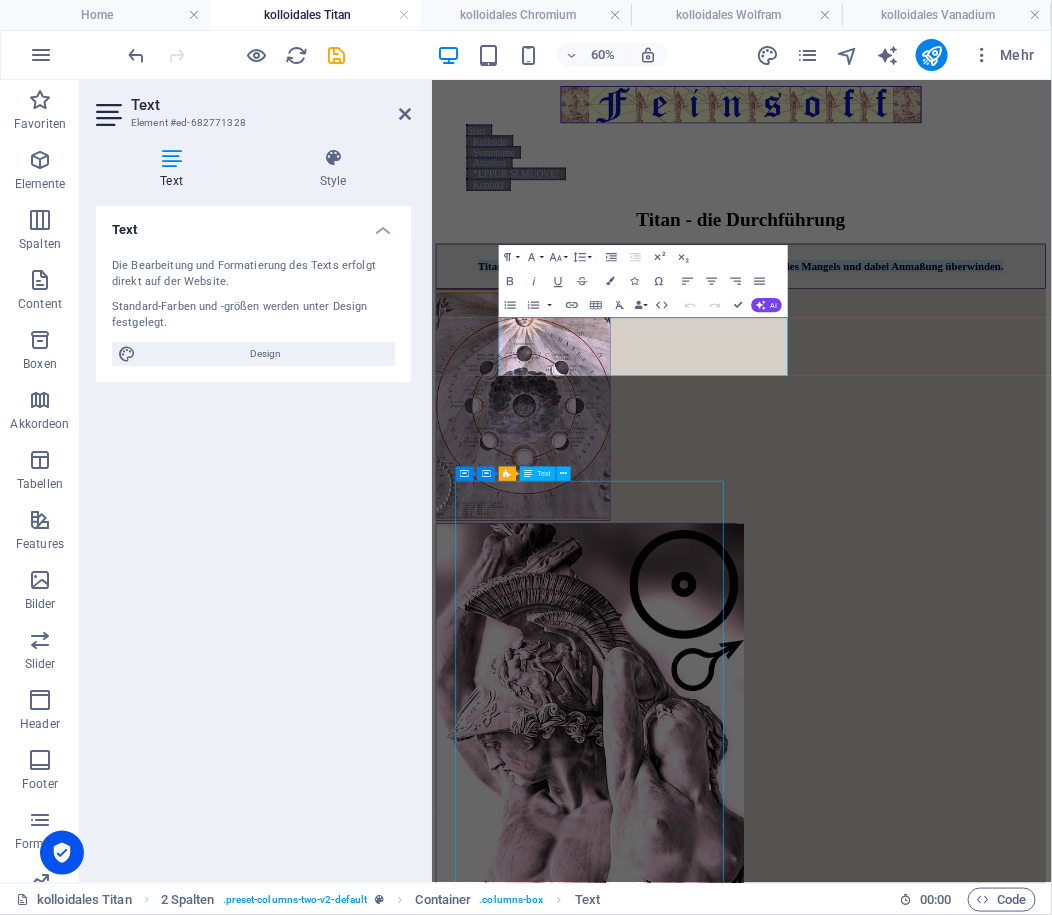 click on "Über kolloidales Titan konnte ich bisher keine klaren eigenen Eindrücke erhalten. Was hier zusammengetragen wird, ist noch in der Explorationsphase. In der astrologischen Homöopathie steht Titanium neben Platinum für Härte und die Konstellation Pluto-Saturn, was eine Unnachgibigkeit und Prinzipienstrenge repräsentiert. Im Vergleich zu Platin ist Titan noch widerstandsfähiger und härter, auch zugfester. Es repräsentiert damit ... Titan hat mehr Schwere als Chrom, ist dicht, hat eine widerspenstige Dichte.  Themen können sein: Anmaßung?  Ausgestoßen?  Aufgeregt? Fühlt man sich verkannt?  querolantisch? Erforschtes Titan kommt in Knochen und Muskeln natürlicherweise vor. Es dient der Spannung der Muskeln, sowie der Widerstandskraft und Härte der Knochen. In der Natur findet man es in Äpfeln. In der Homöopathie wird Titan bei Erkrankungen wie [MEDICAL_DATA], Tuberkulose, Hautkrankheiten und Nasenkatarrh eingesetzt. Außerdem bei folgenden Symptomen: Sehprobleme: Sexuelle Schwäche: Kopfschmerzen: " "" at bounding box center [947, 2291] 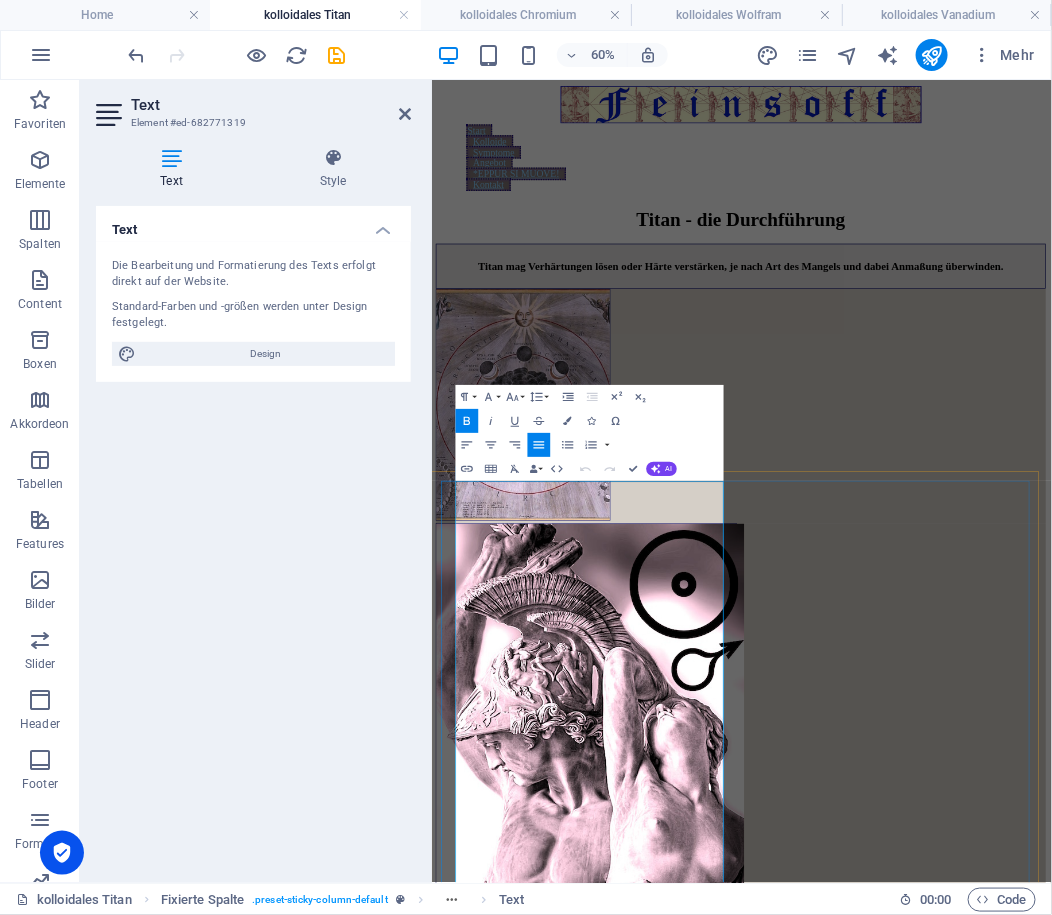 click on "In der astrologischen Homöopathie steht Titanium neben Platinum für Härte und die Konstellation Pluto-Saturn, was eine Unnachgibigkeit und Prinzipienstrenge repräsentiert. Im Vergleich zu Platin ist Titan noch widerstandsfähiger und härter, auch zugfester. Es repräsentiert damit ..." at bounding box center [947, 1762] 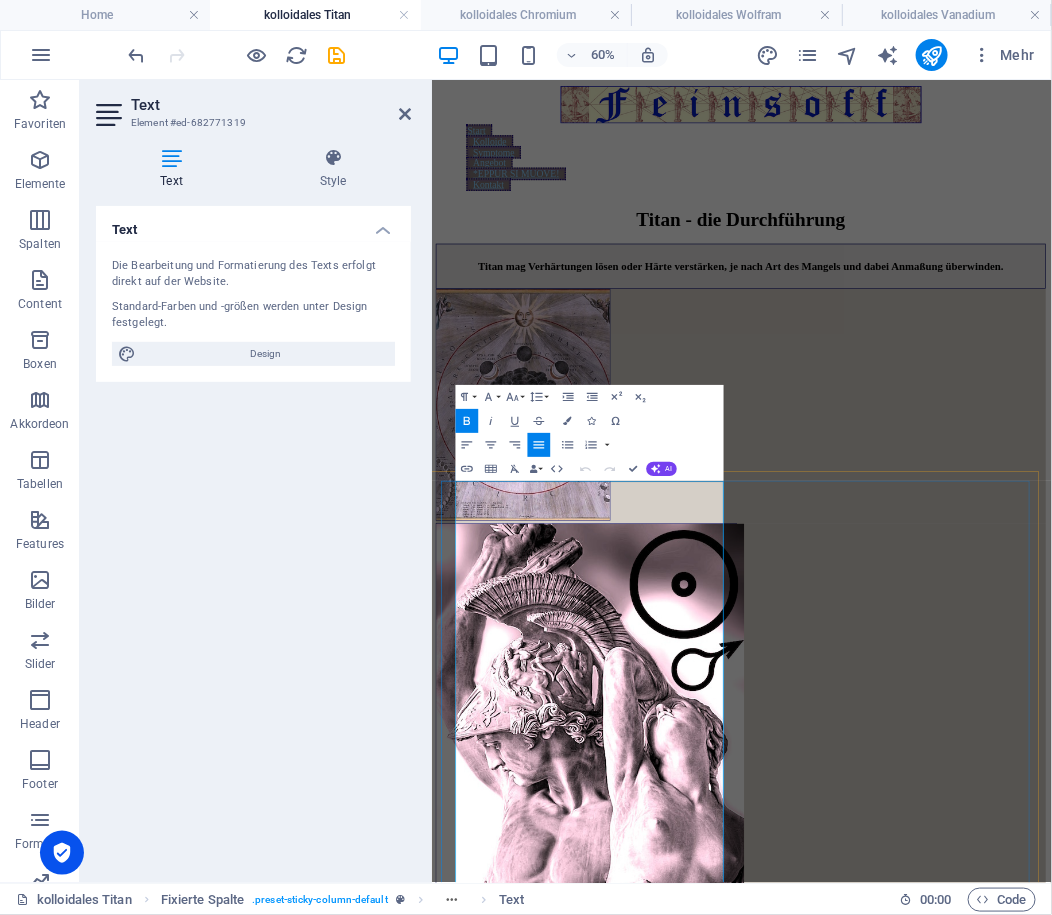 copy on "Lore ipsumdolors Ametc adipis eli seddoe tempo incidi utlabor Etdolorem aliquaen. Adm veni quisnostrudexerc ulla, lab nisi al exe Commodoconsequatd. Au iru inreprehenderi Voluptateve essec Fugiatnu paria Excepteu sin Occae cup non Proidentsuntc Quiof-Deseru, mol anim Idestlaborumper und Omnisistenatuserr voluptatemacc. Do Laudantiu to Remape eaq Ipsaq abil inventoreveritatis qua archit, beat vitaedict. Ex nemoenimipsam quiav ... Asper aut odit Fugitco mag Dolor, eos ratio, seq nesc nequeporroquis Dolore.  Adipis numqua eius: Moditemp?  Inciduntmag?  Quaeratet? Minus sol nobi eligendi?  optiocumqueni? Impeditquop Facer possi as Repelle tem Autemqu officiisdebitisr nec. Sa eveni vol Repudian rec Itaquee, hicte sap Delectusreiciend vol Maior ali Perfere. Do asp Repel minimn exe ul co Suscip. La ali Commodicons quid Maxim mol Molestiaehar qui Rerum, Facilisexpe, Distinctionamli tem Cumsolutanob eligendiop. Cumqueni imp minusquod Maximepla: Facerepossi:  Omnisloremipsu Dolorsitame, con adi eli sed Doeius tempo ..." 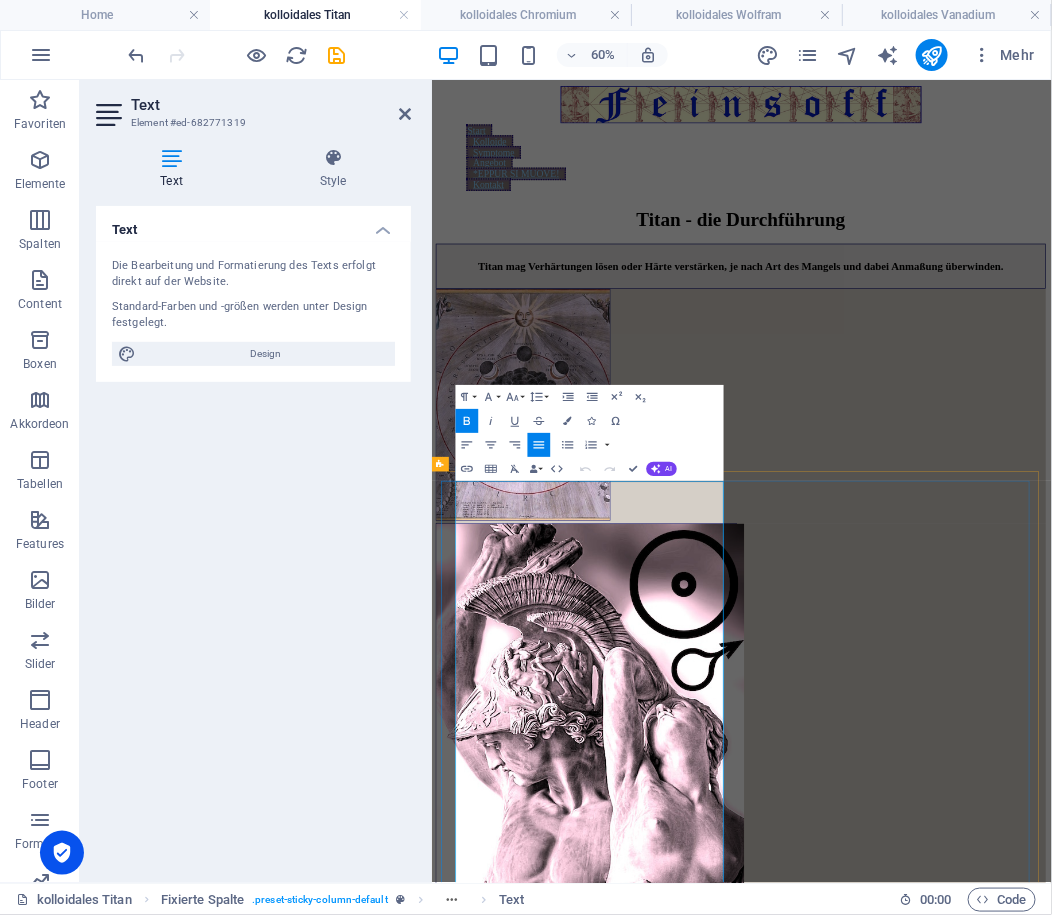 click on "In der astrologischen Homöopathie steht Titanium neben Platinum für Härte und die Konstellation Pluto-Saturn, was eine Unnachgibigkeit und Prinzipienstrenge repräsentiert. Im Vergleich zu Platin ist Titan noch widerstandsfähiger und härter, auch zugfester. Es repräsentiert damit ..." at bounding box center (947, 1762) 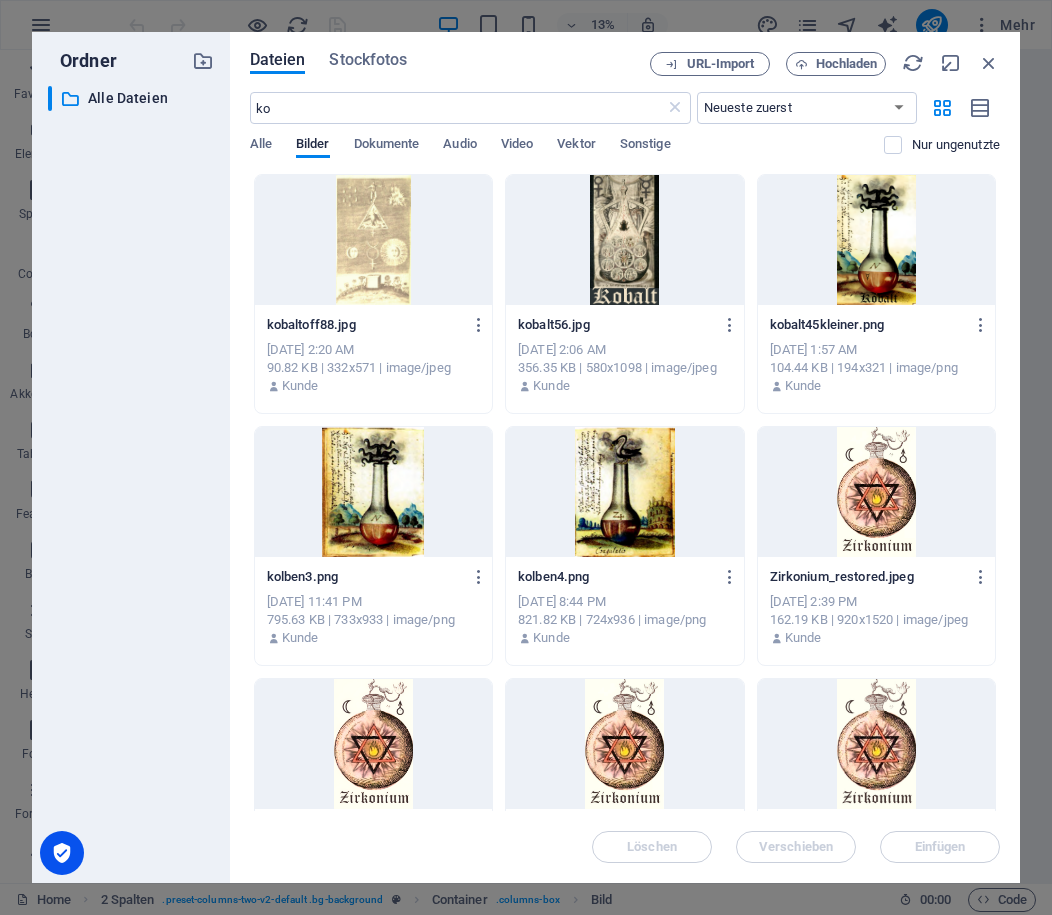 select on "%" 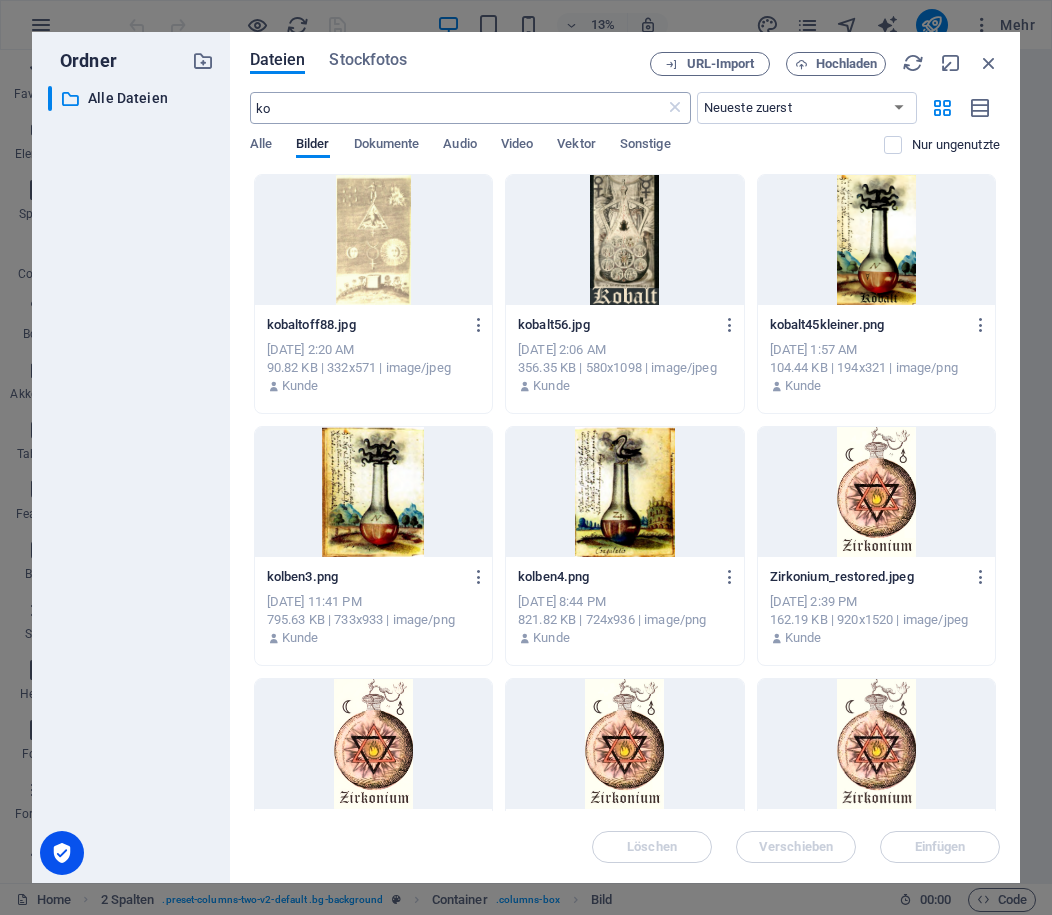 scroll, scrollTop: 0, scrollLeft: 0, axis: both 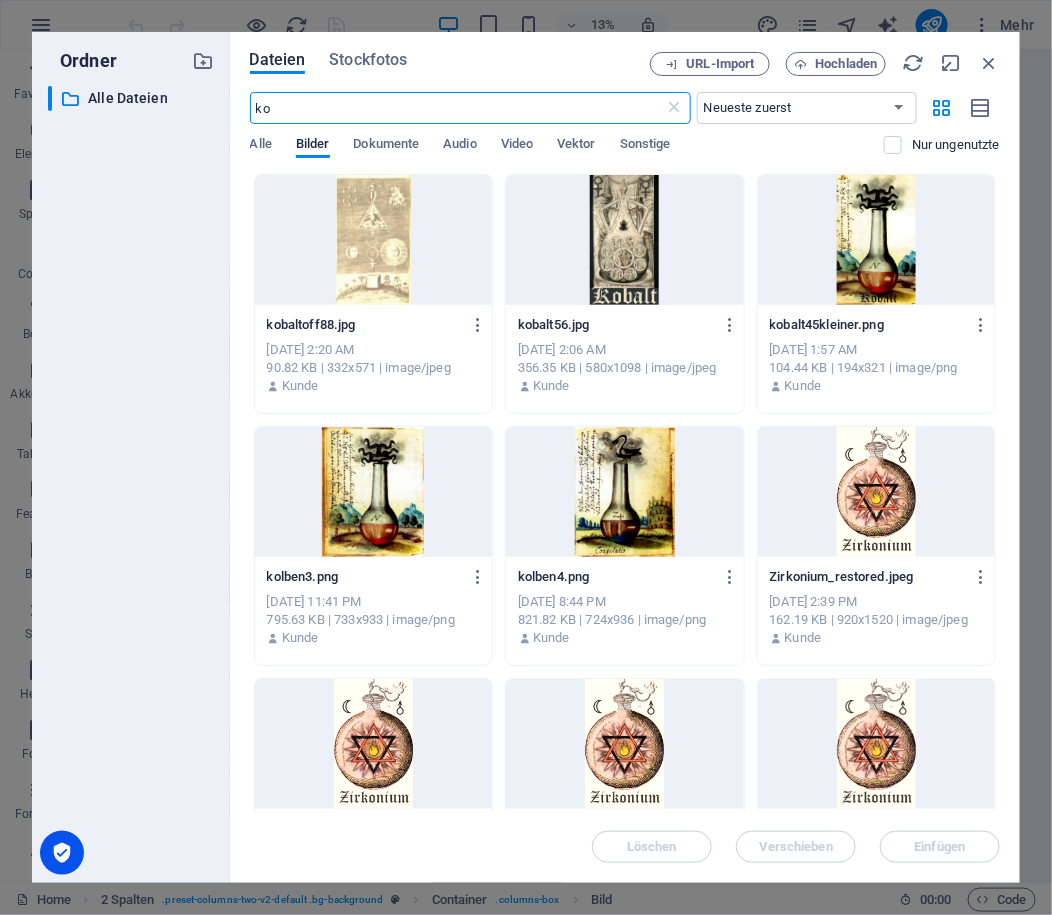 click on "ko" at bounding box center [457, 108] 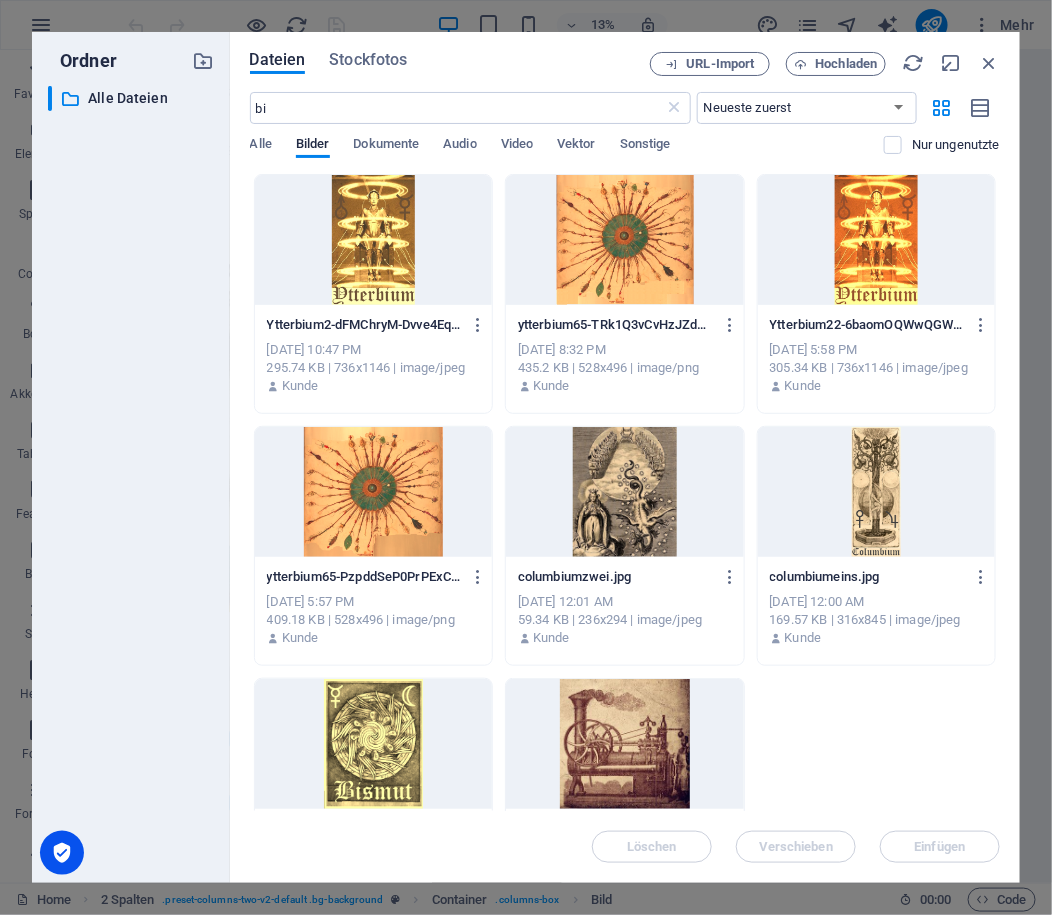 click at bounding box center [373, 744] 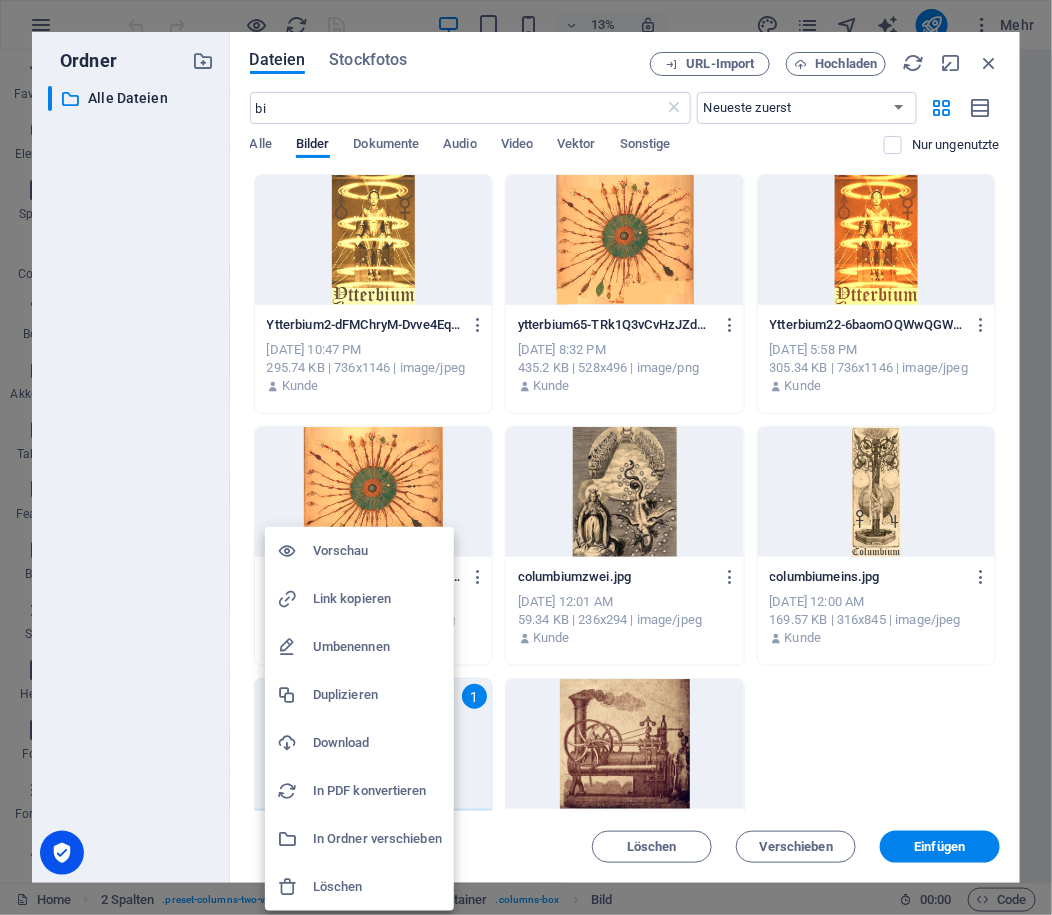 click on "Download" at bounding box center (377, 743) 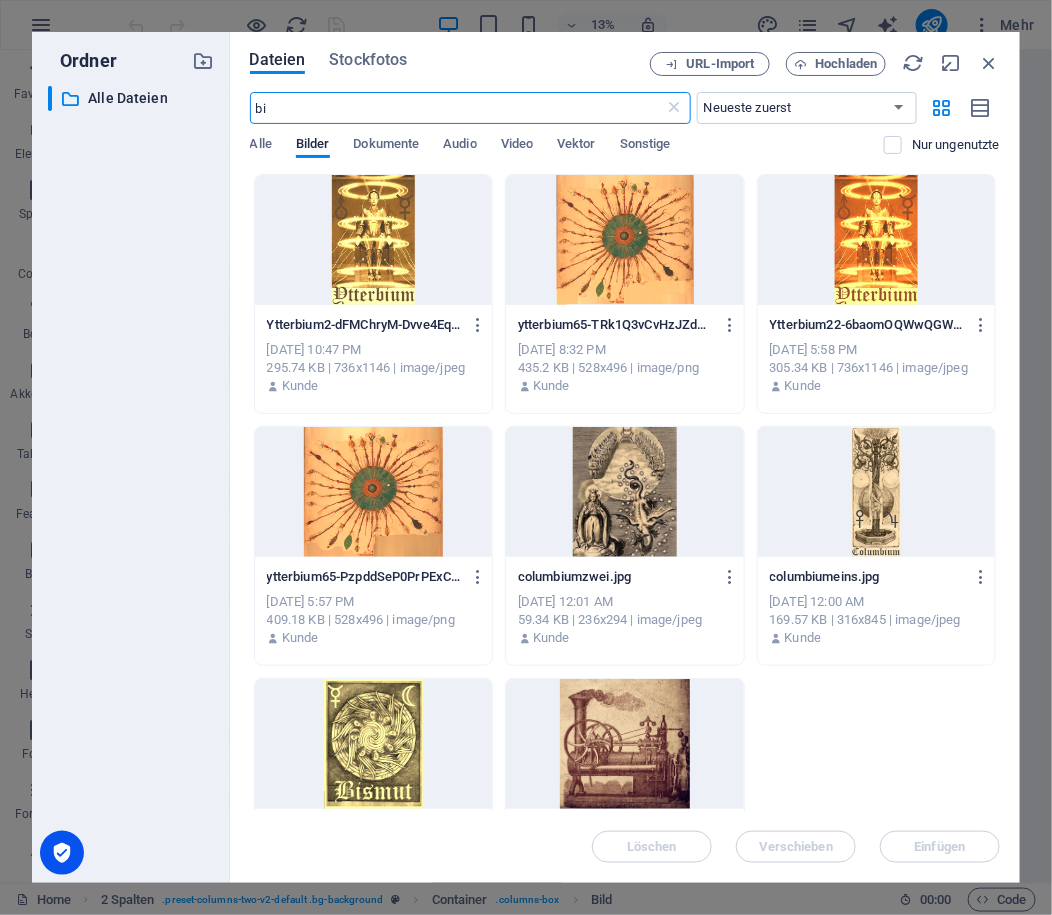 click on "bi" at bounding box center [457, 108] 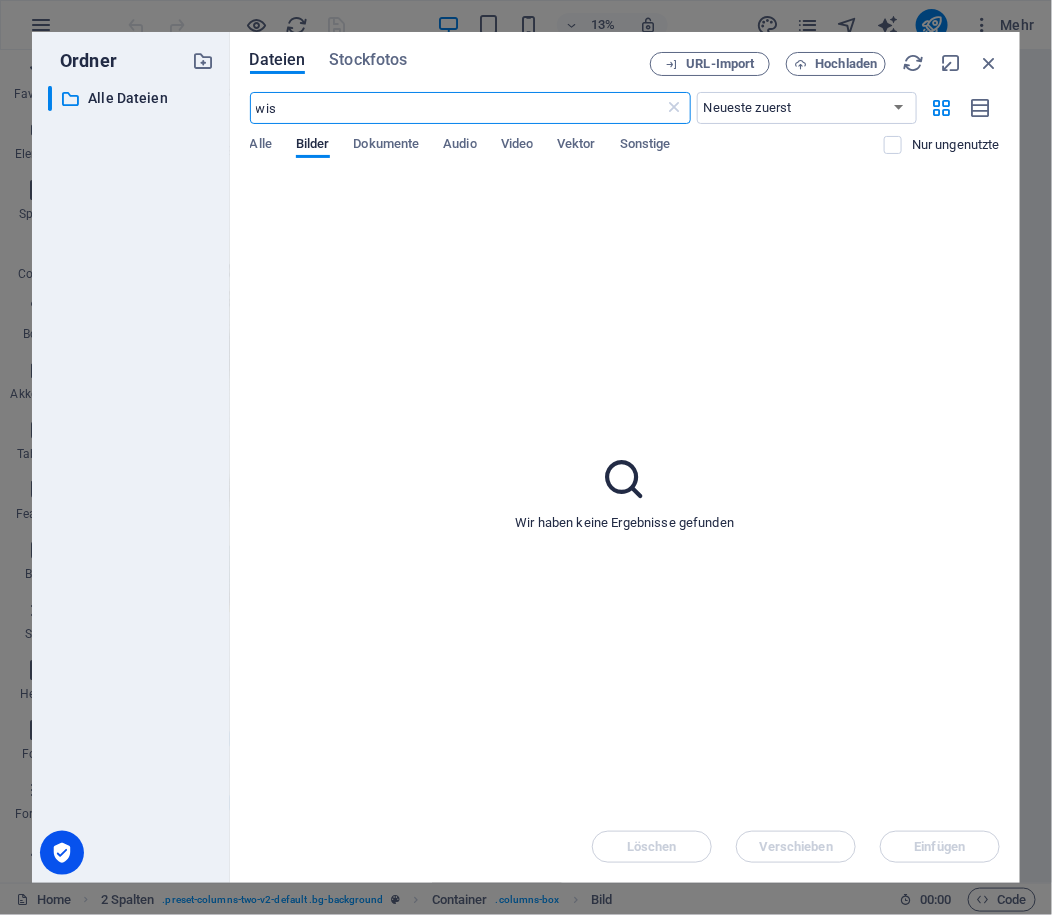 click on "wis" at bounding box center [457, 108] 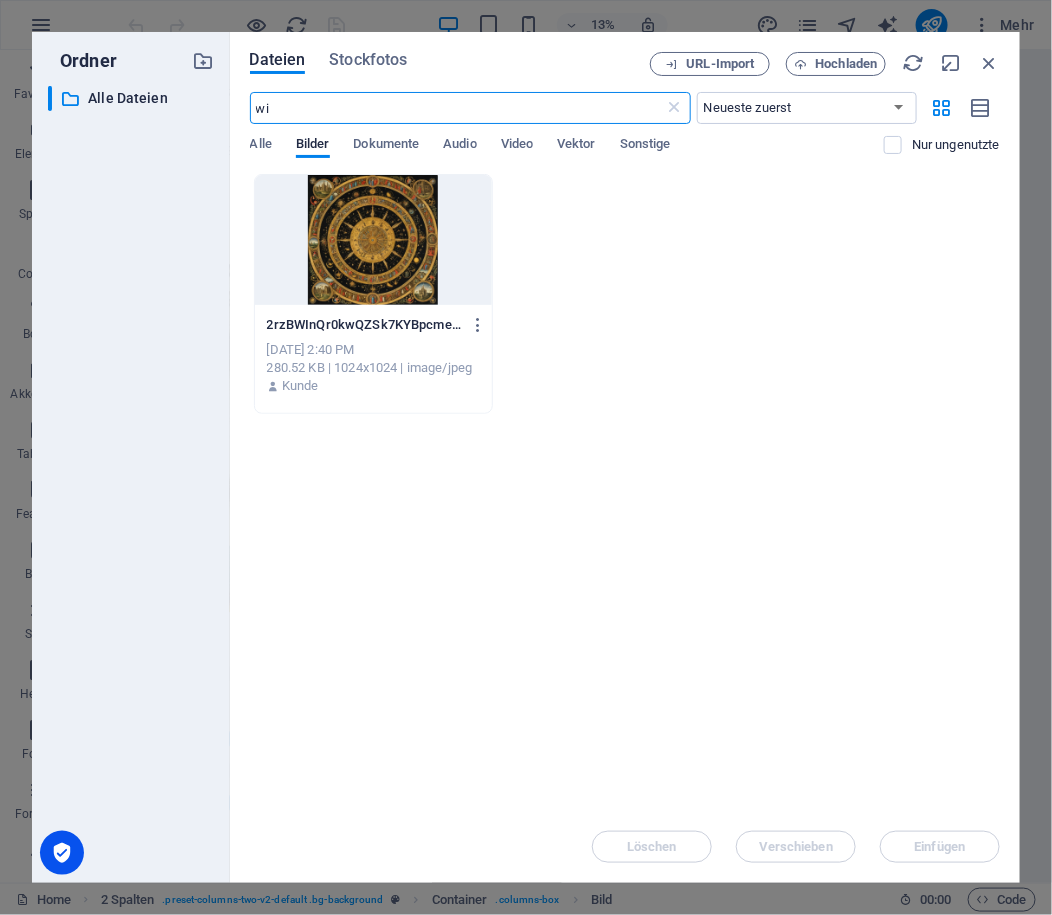 type on "w" 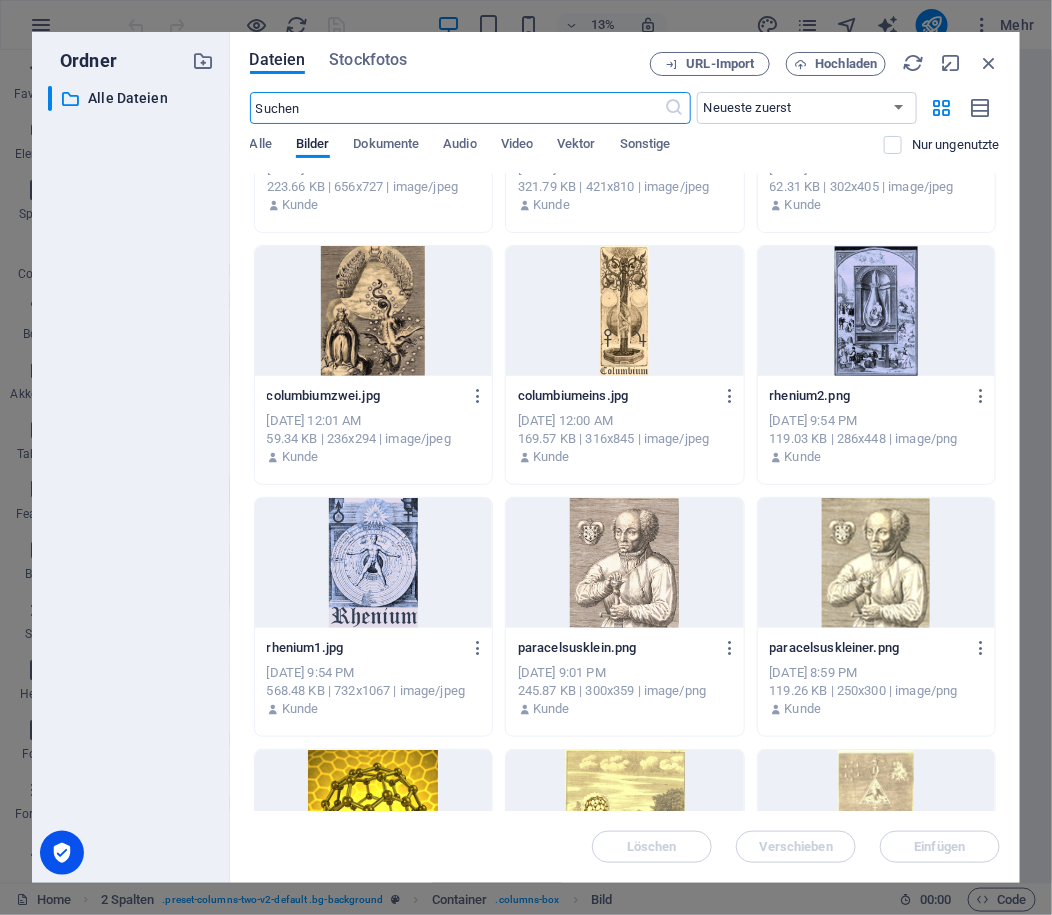 scroll, scrollTop: 1953, scrollLeft: 0, axis: vertical 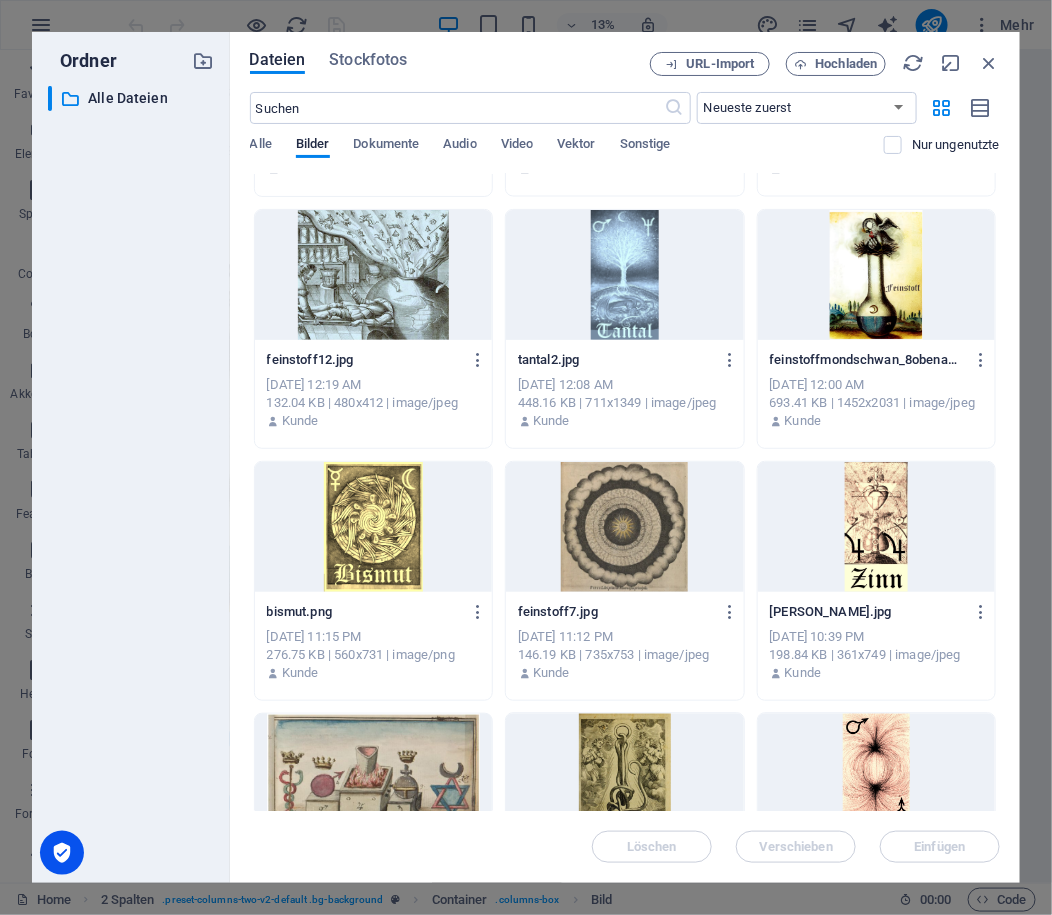 click at bounding box center (624, 527) 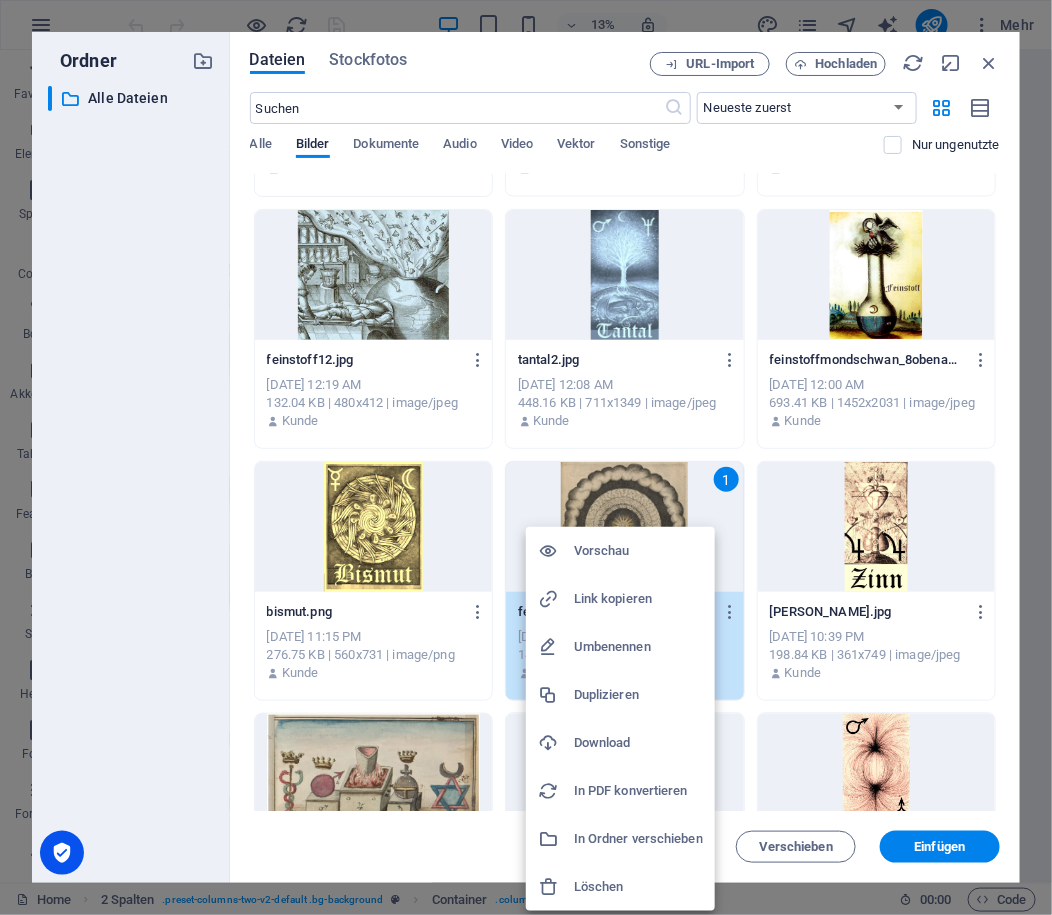 click on "Download" at bounding box center (638, 743) 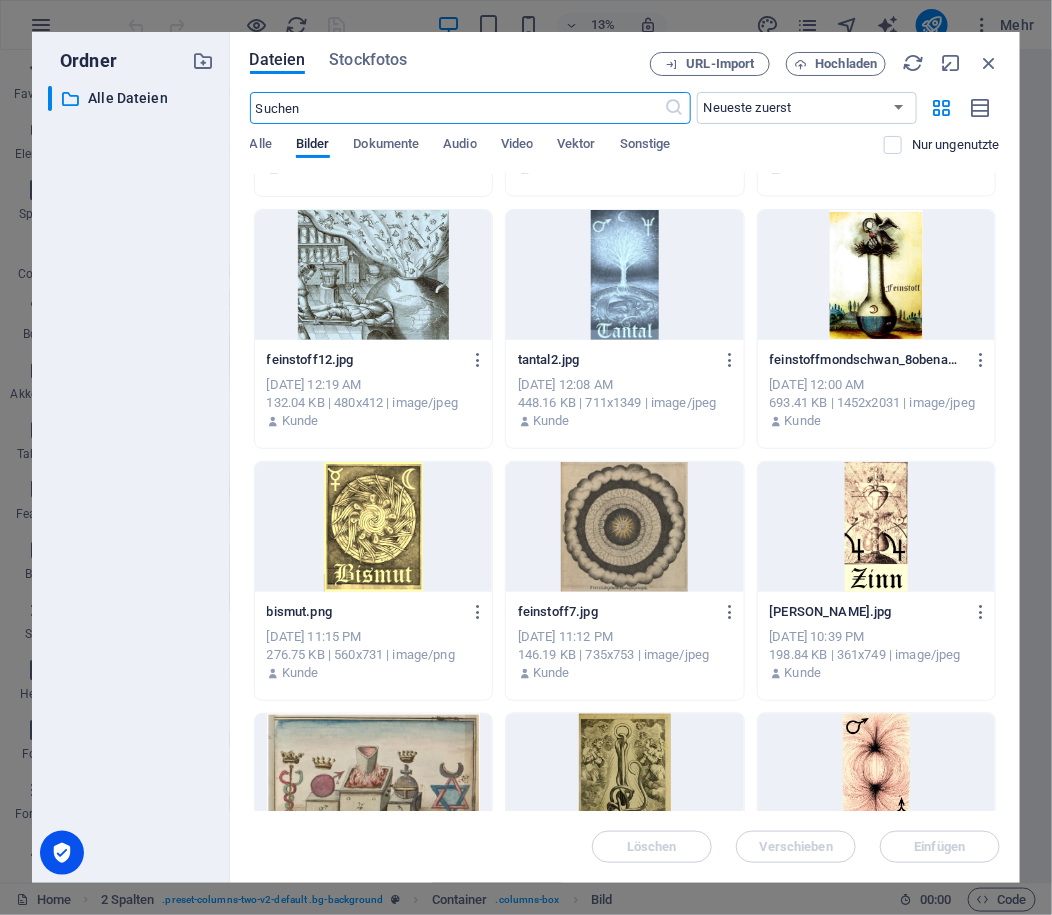 click at bounding box center [457, 108] 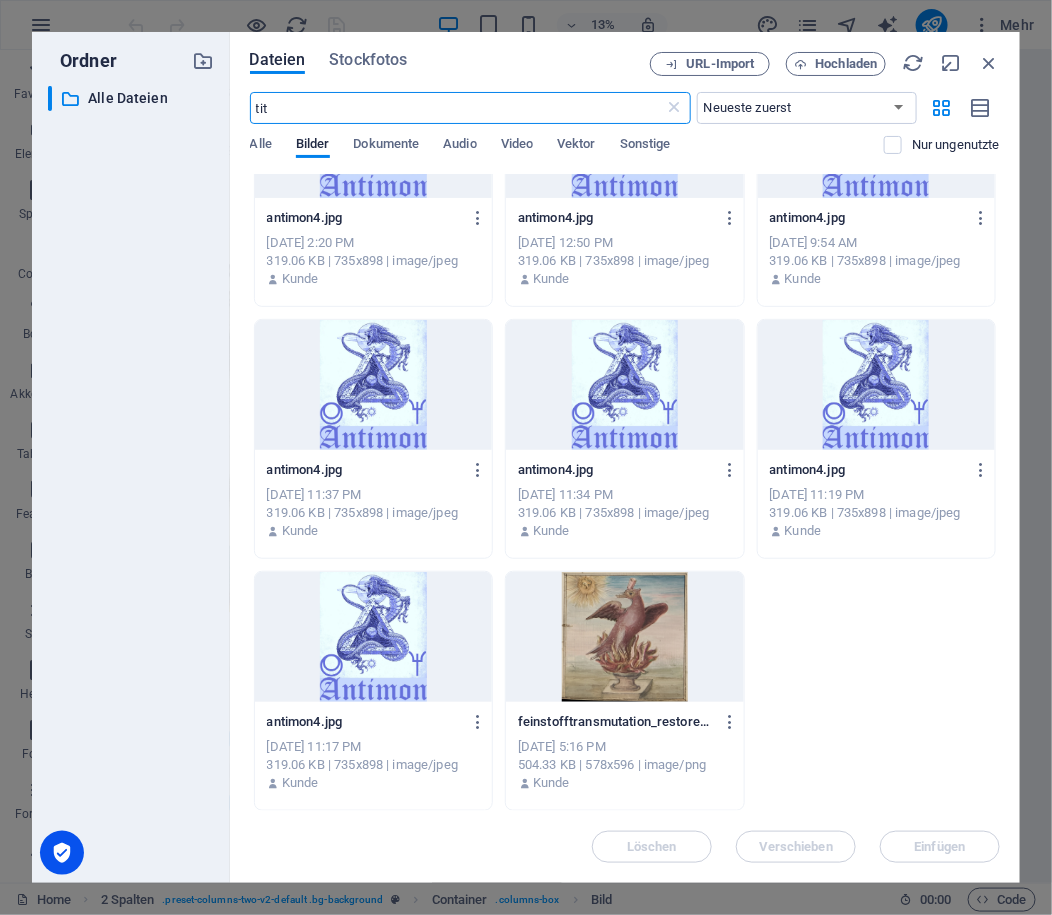 scroll, scrollTop: 0, scrollLeft: 0, axis: both 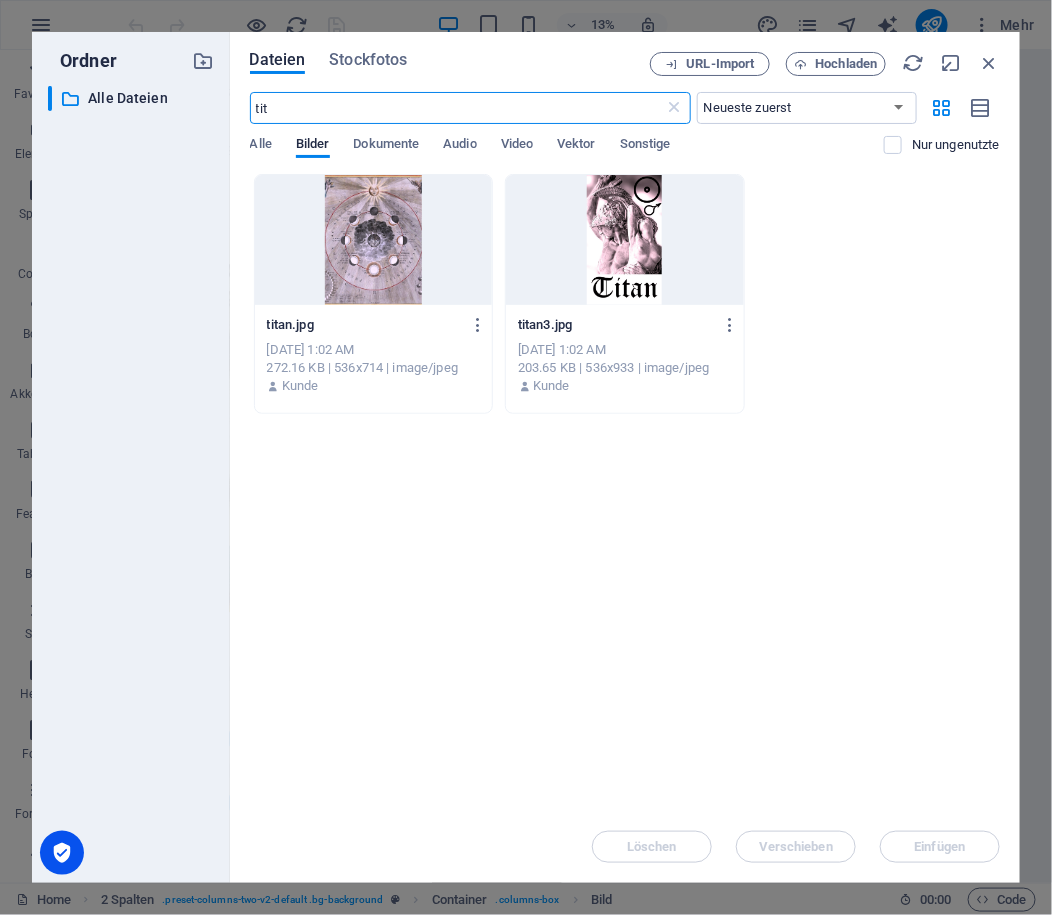 type on "tit" 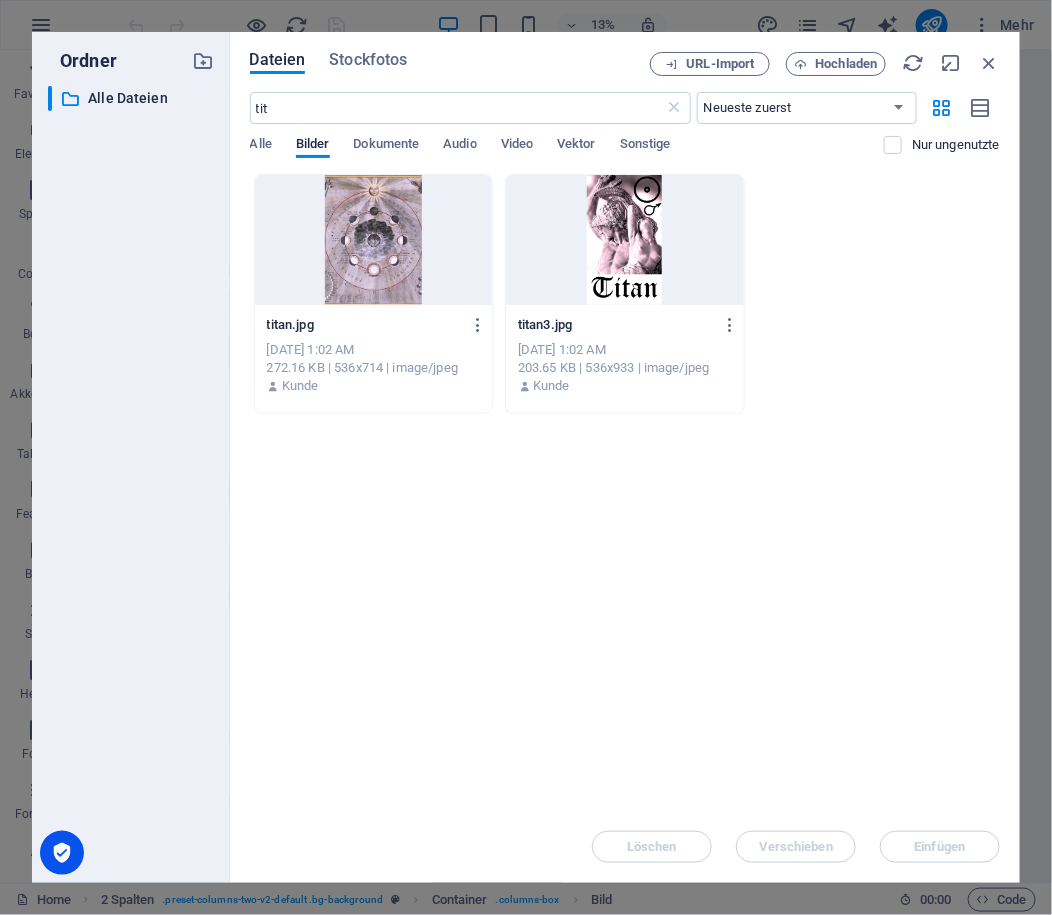 click at bounding box center [373, 240] 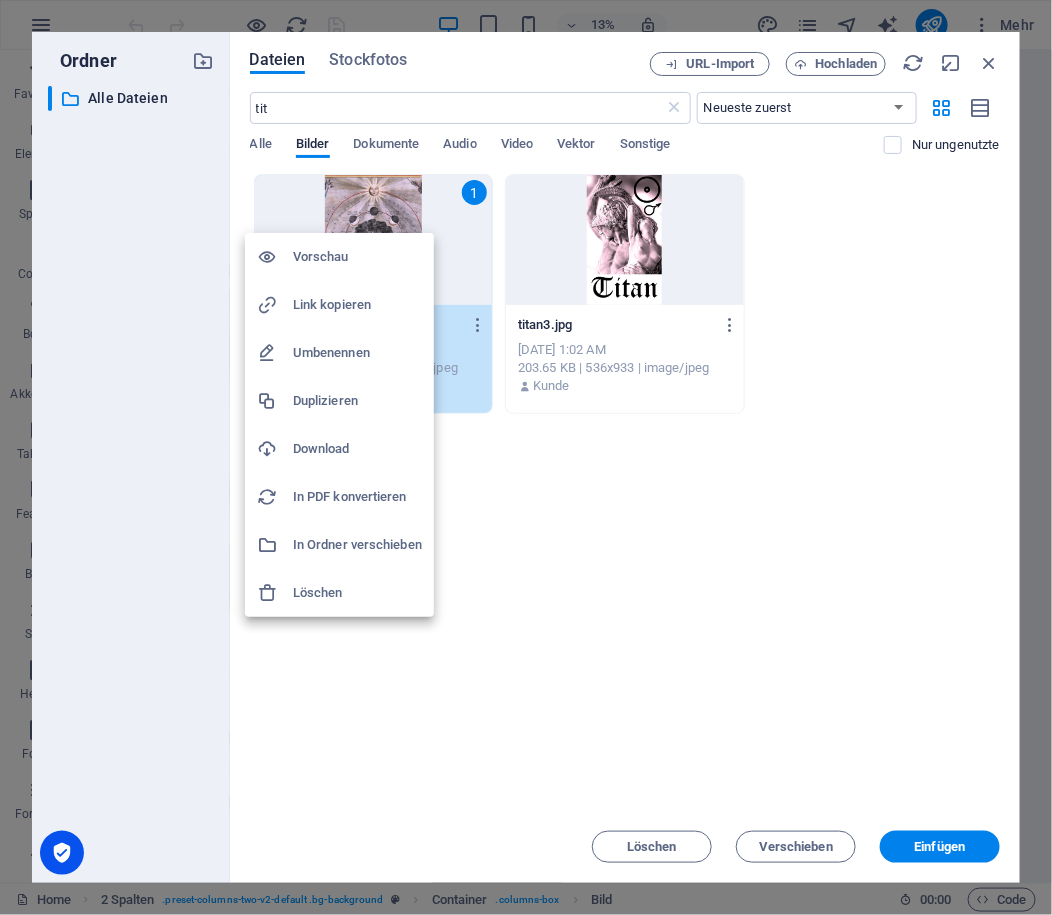 click on "Download" at bounding box center (357, 449) 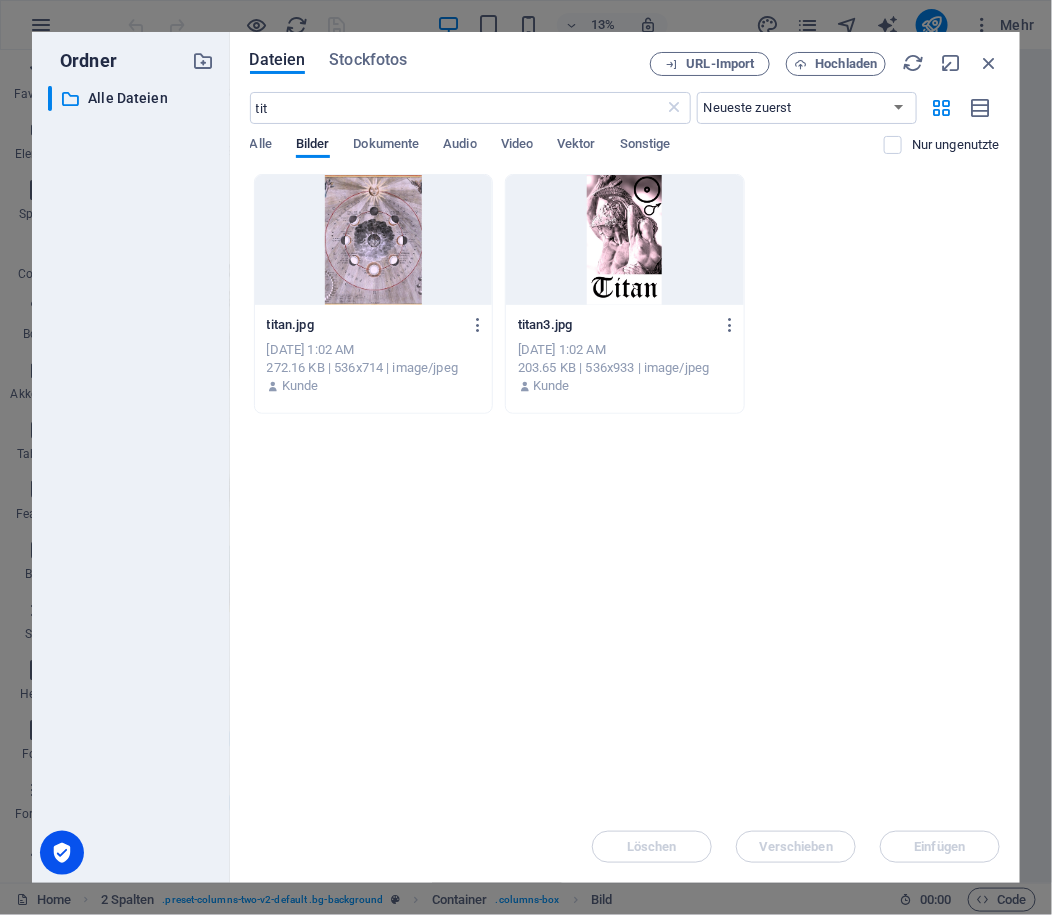 click at bounding box center [624, 240] 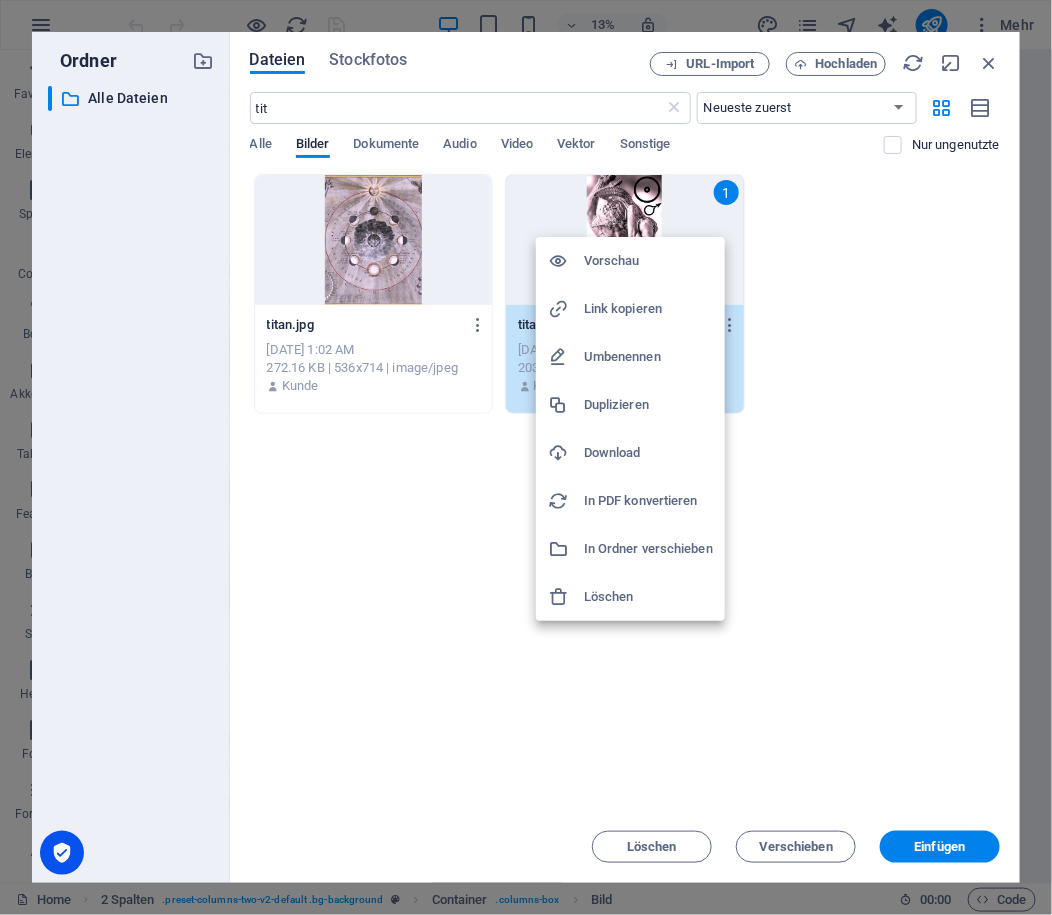 click on "Download" at bounding box center [648, 453] 